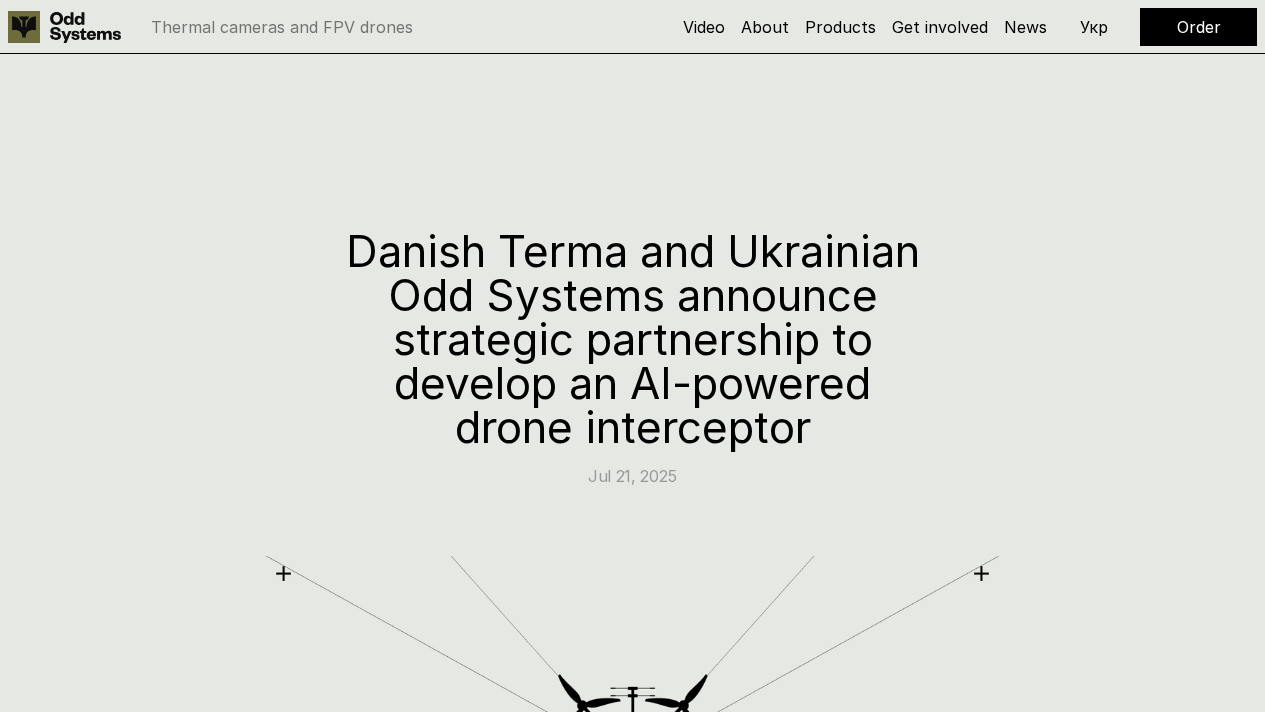 scroll, scrollTop: 0, scrollLeft: 0, axis: both 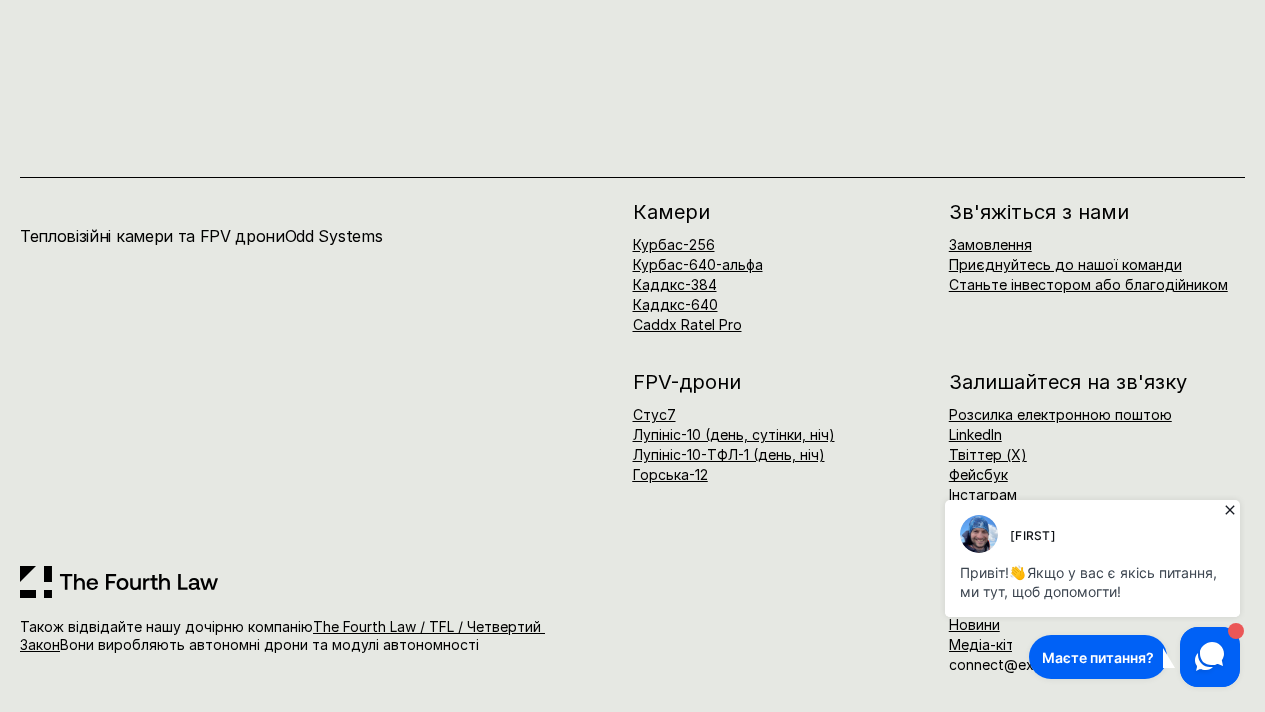 click on "Якщо у вас є якісь питання, ми тут, щоб допомогти!" at bounding box center (1090, 582) 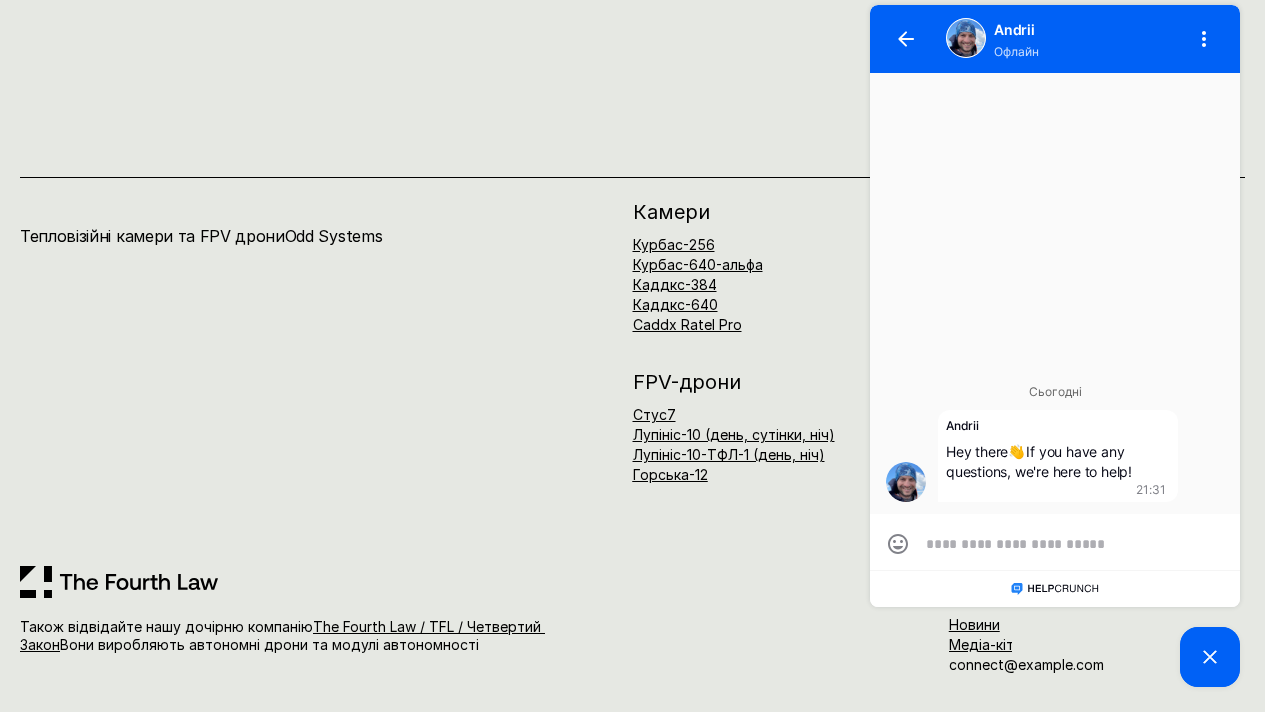 type on "*" 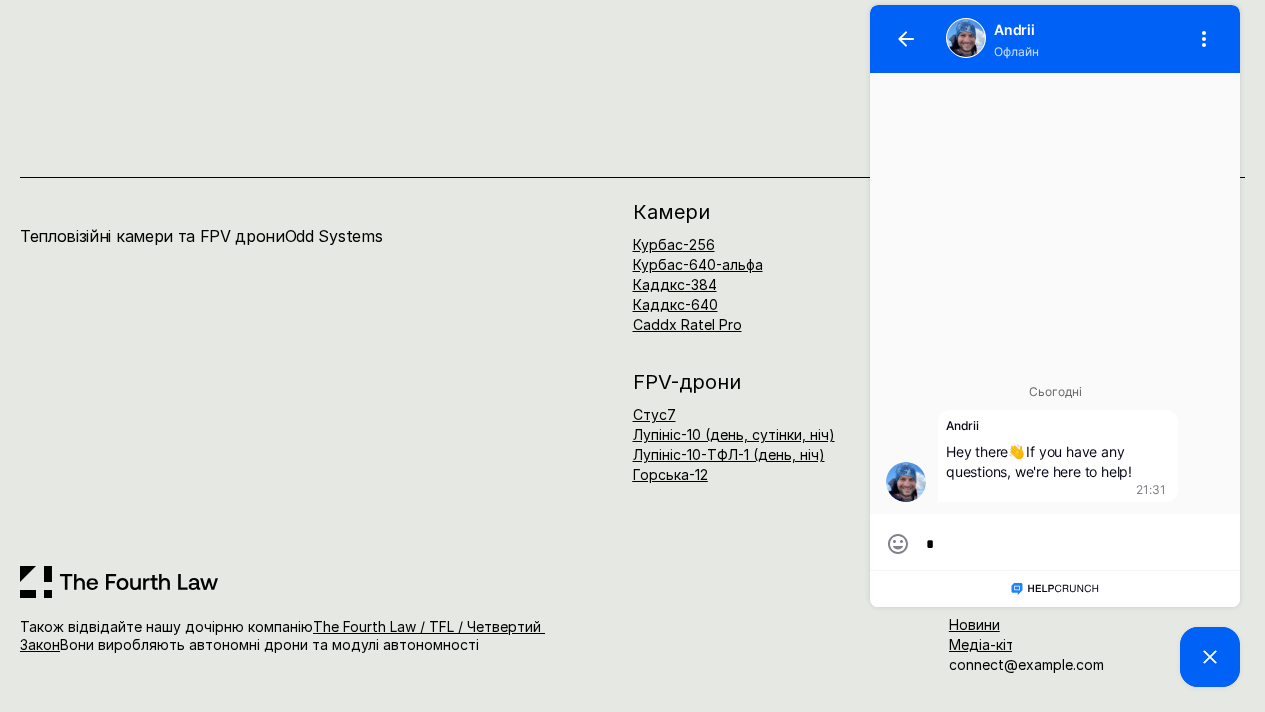type on "*" 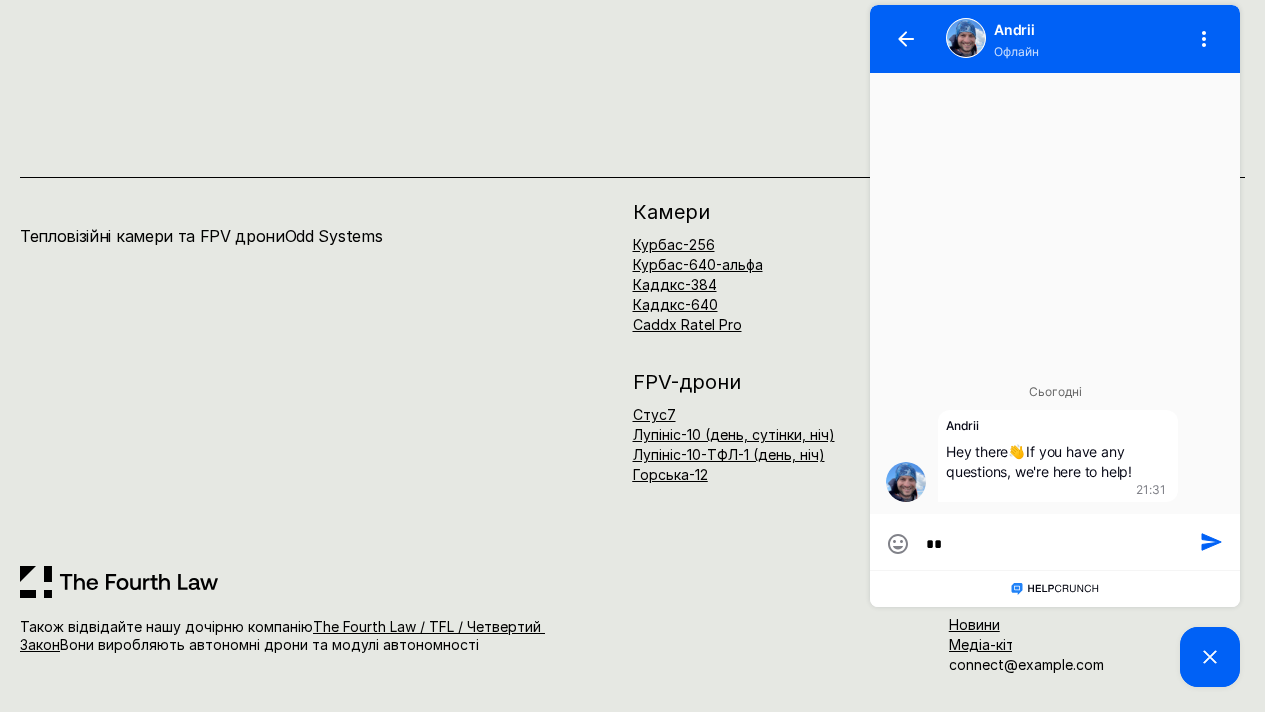 type on "***" 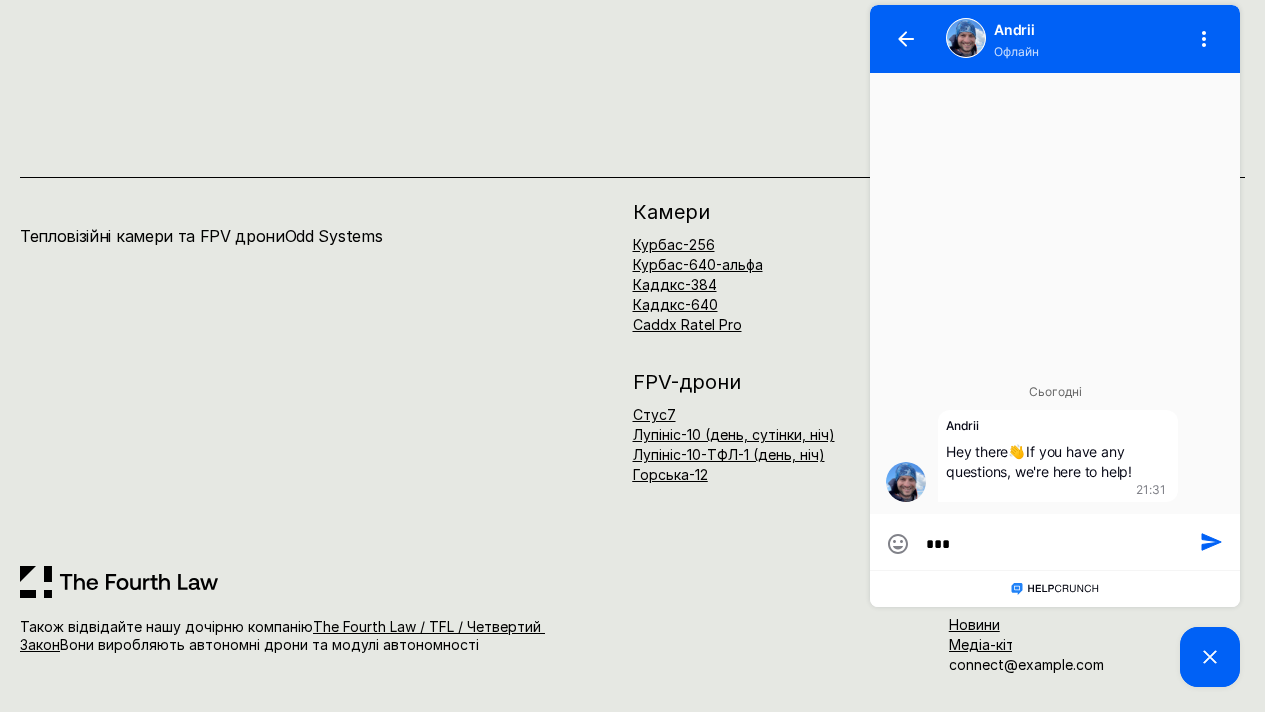 type on "****" 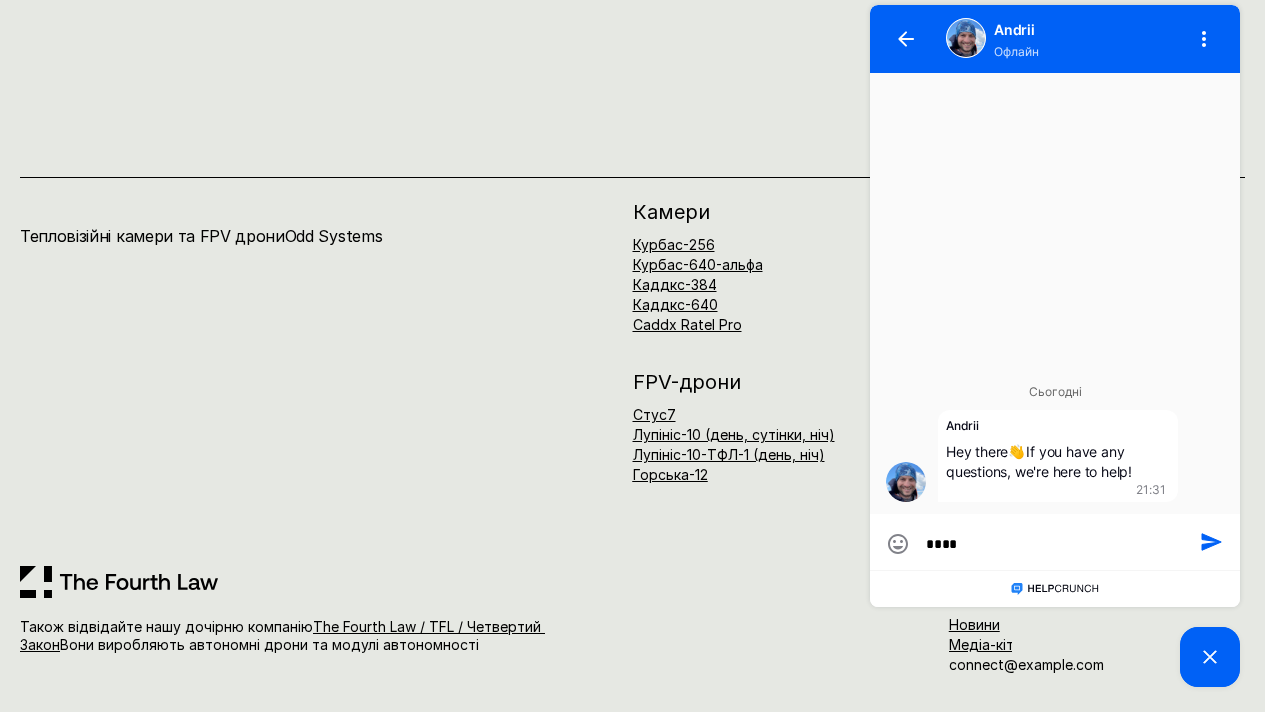 type on "*****" 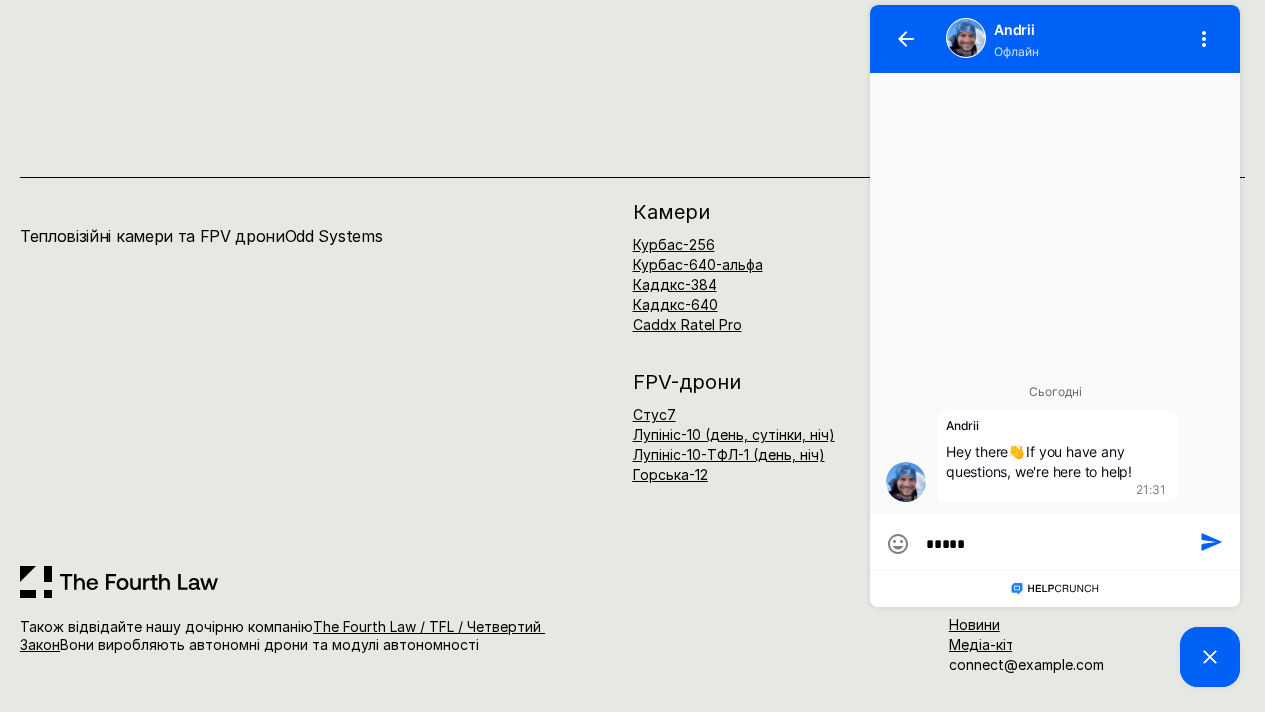 type on "*****" 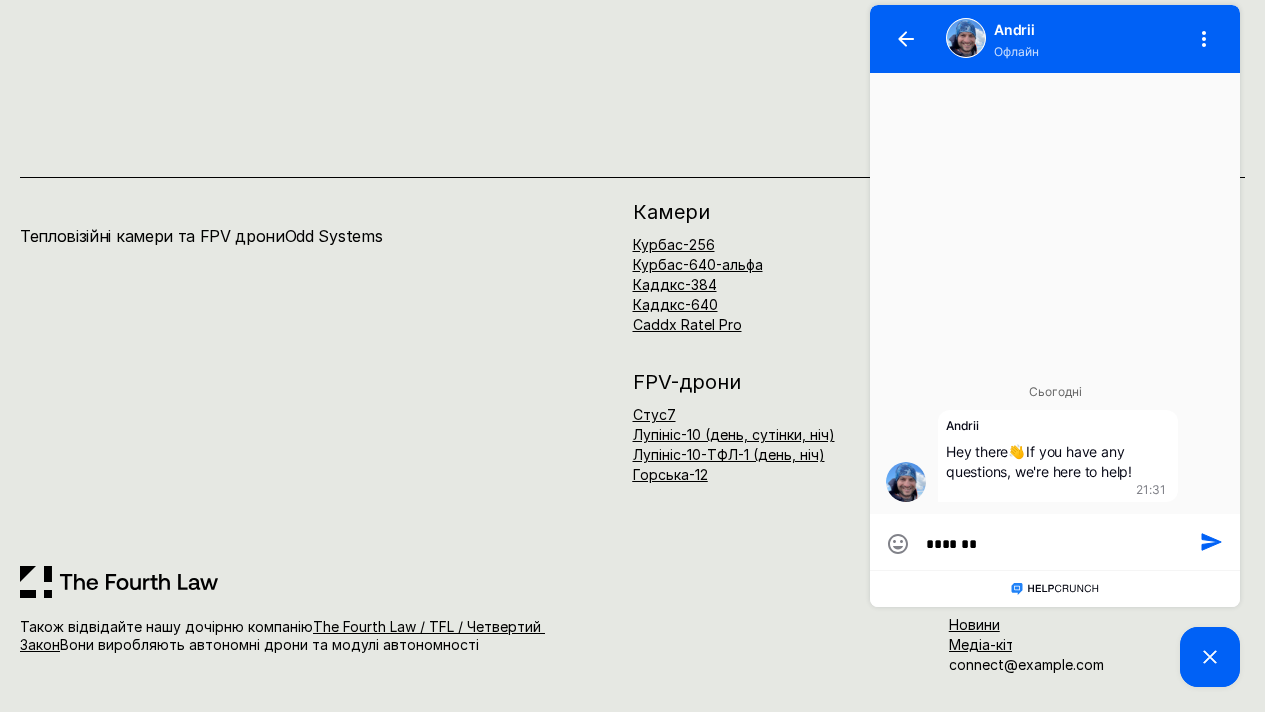 type on "********" 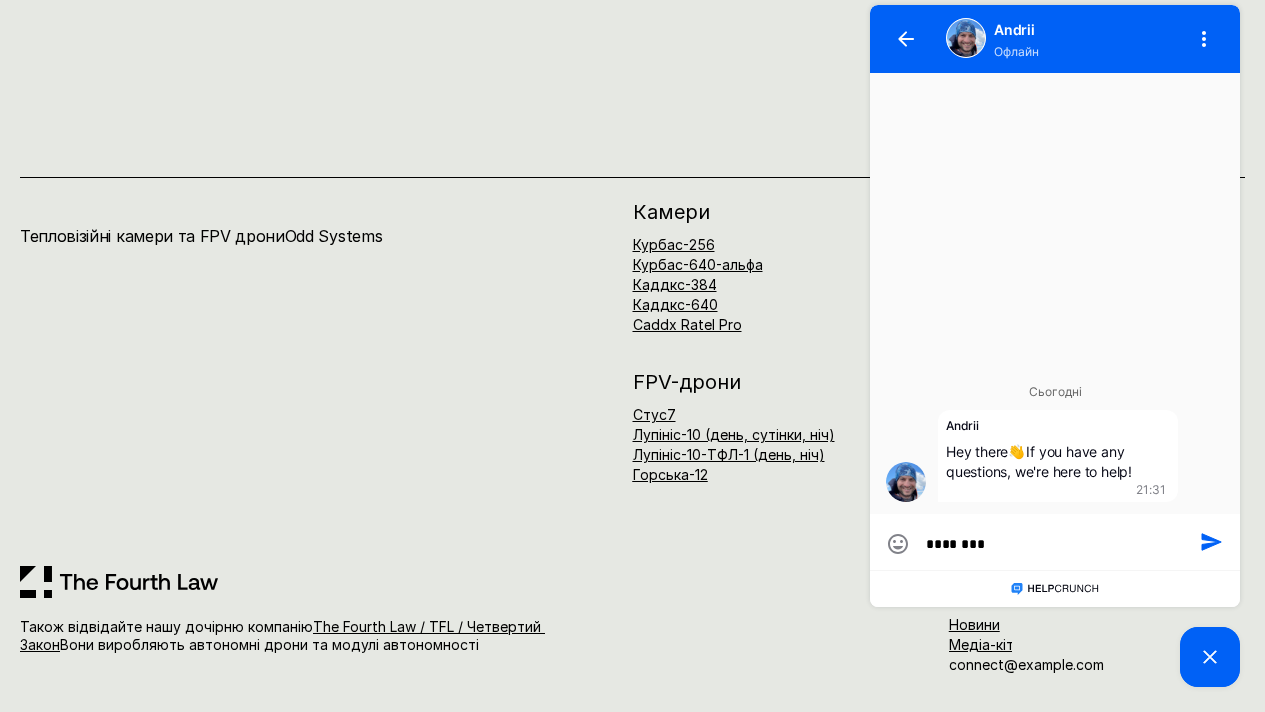 type on "*********" 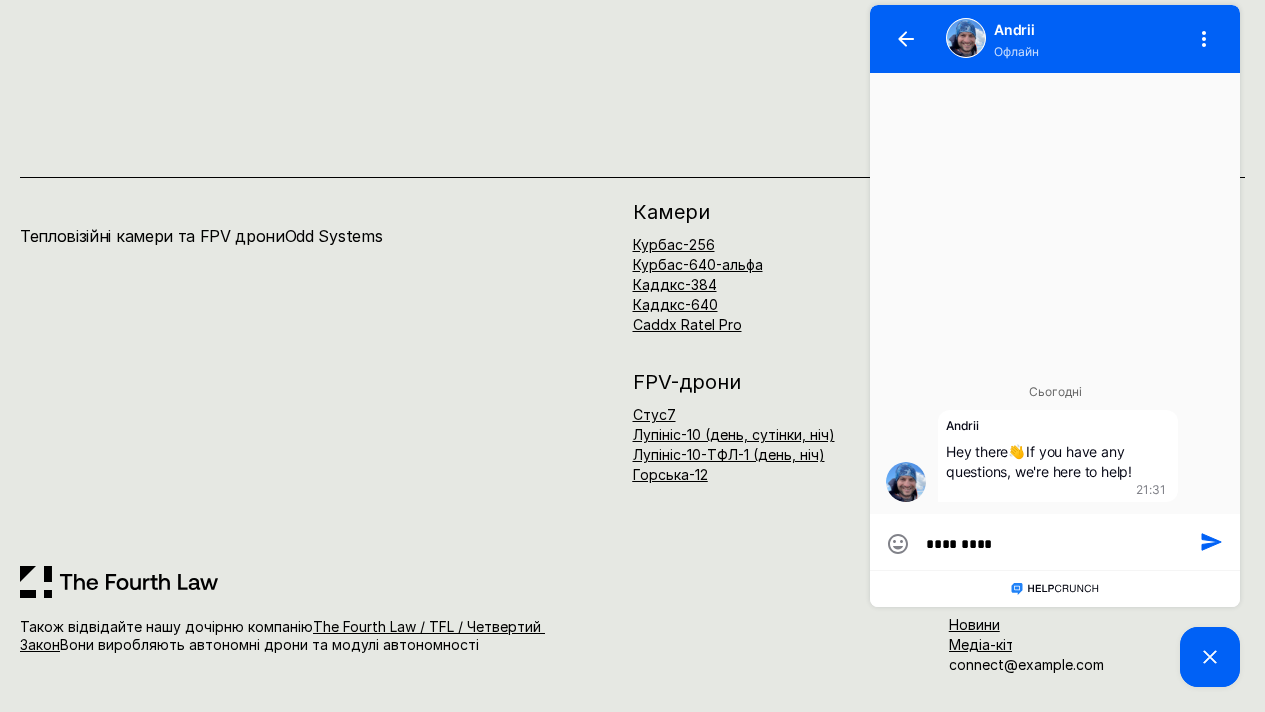 type on "**********" 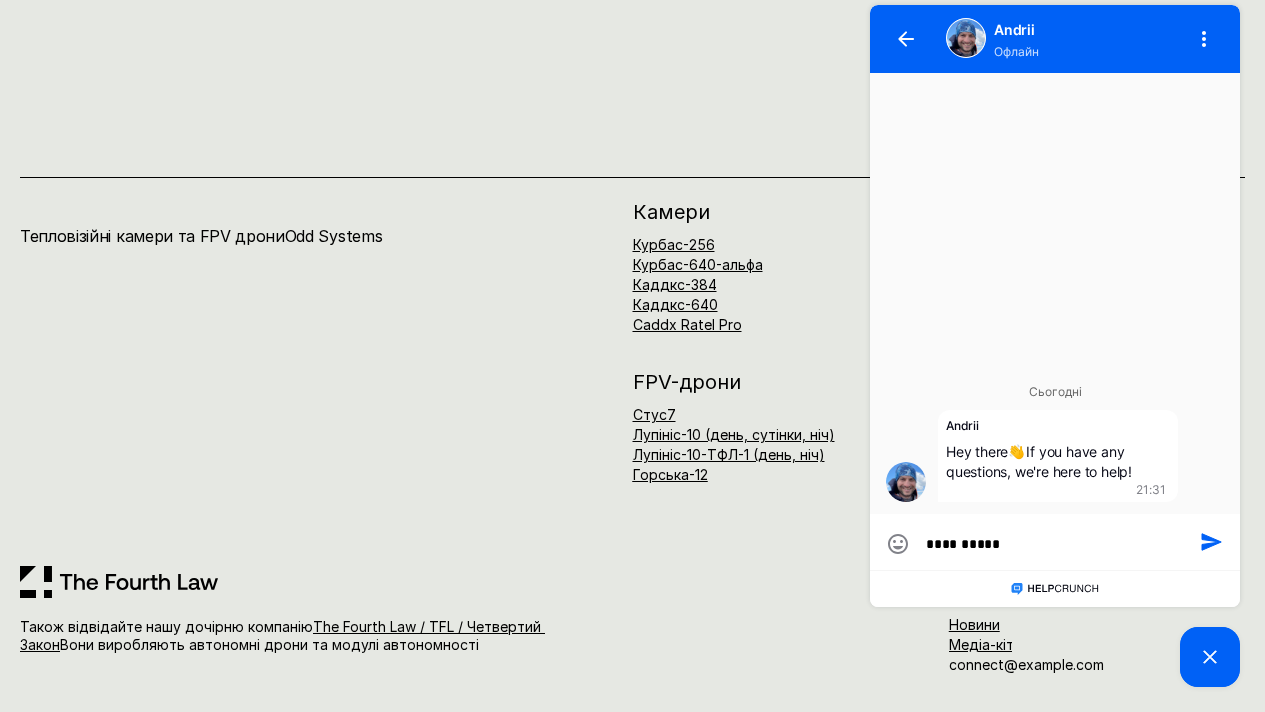type on "**********" 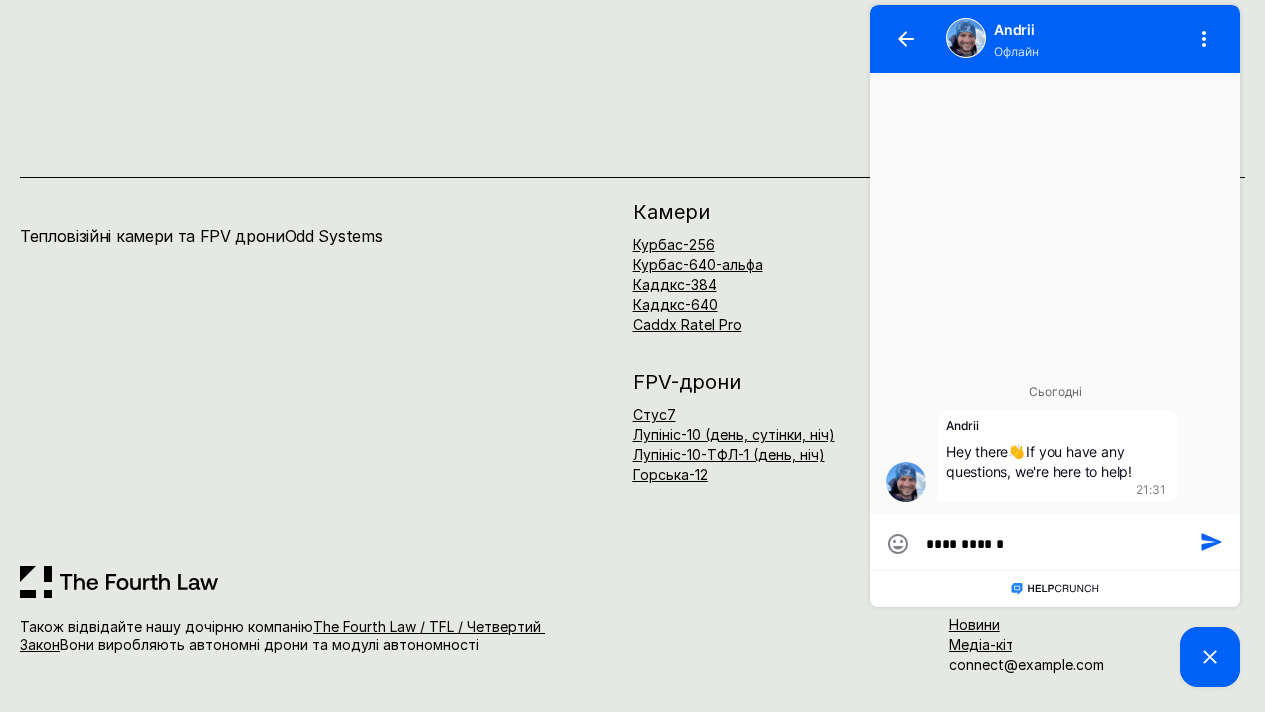 type on "**********" 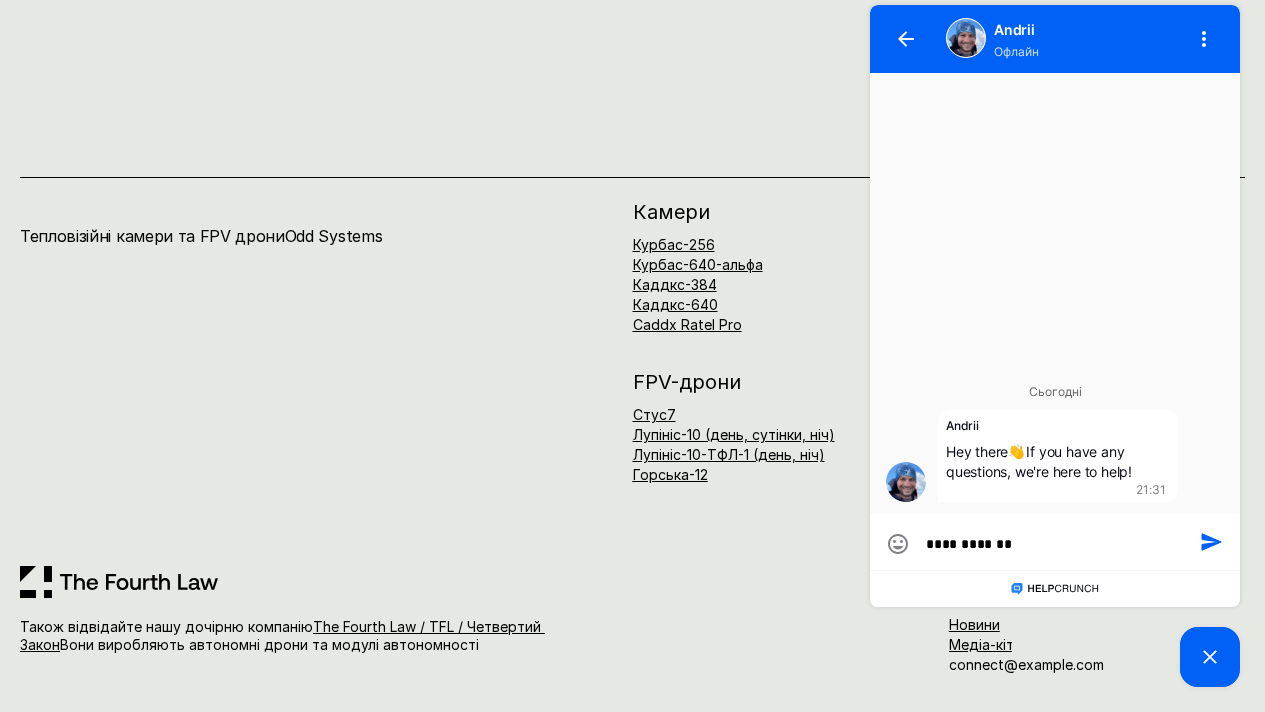 type on "**********" 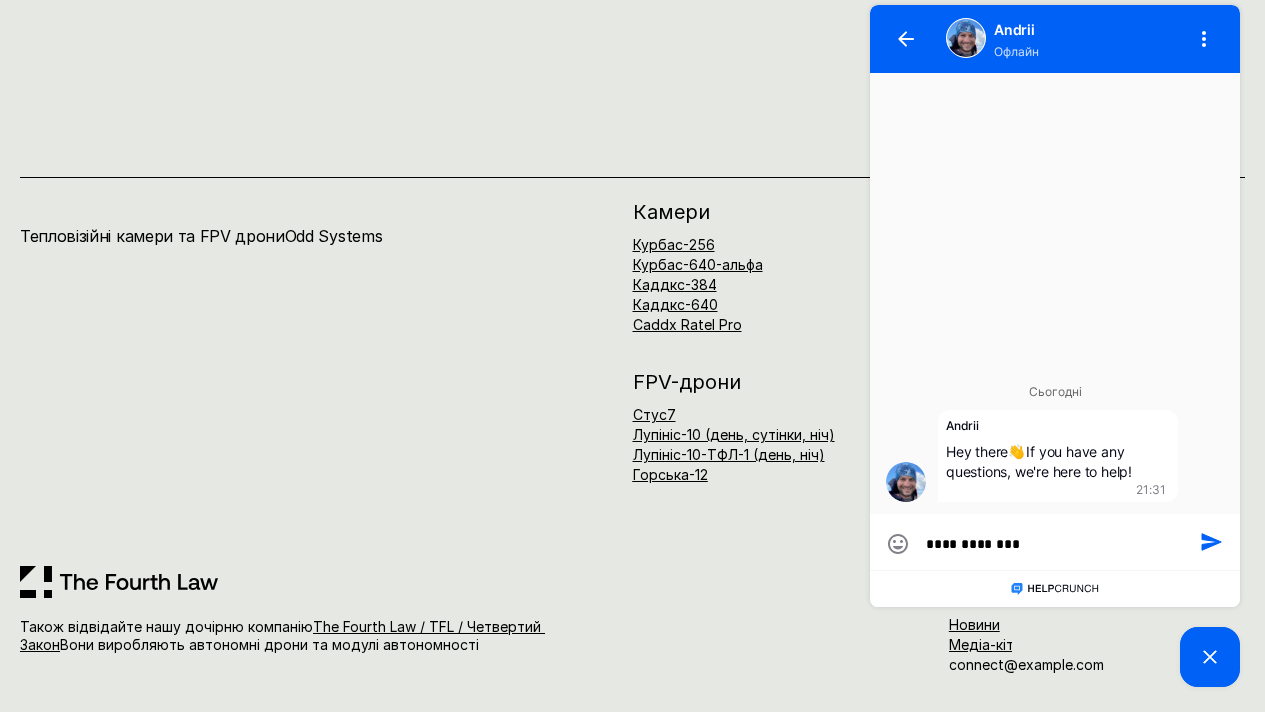type on "**********" 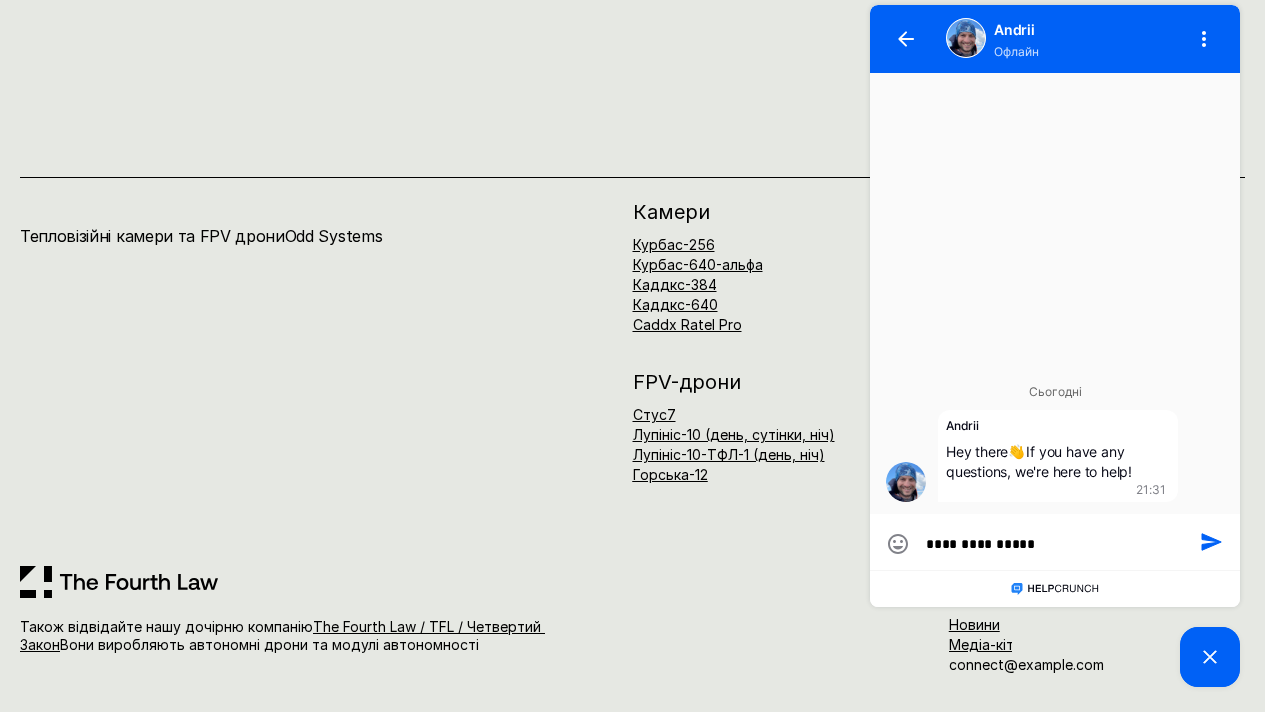 type on "**********" 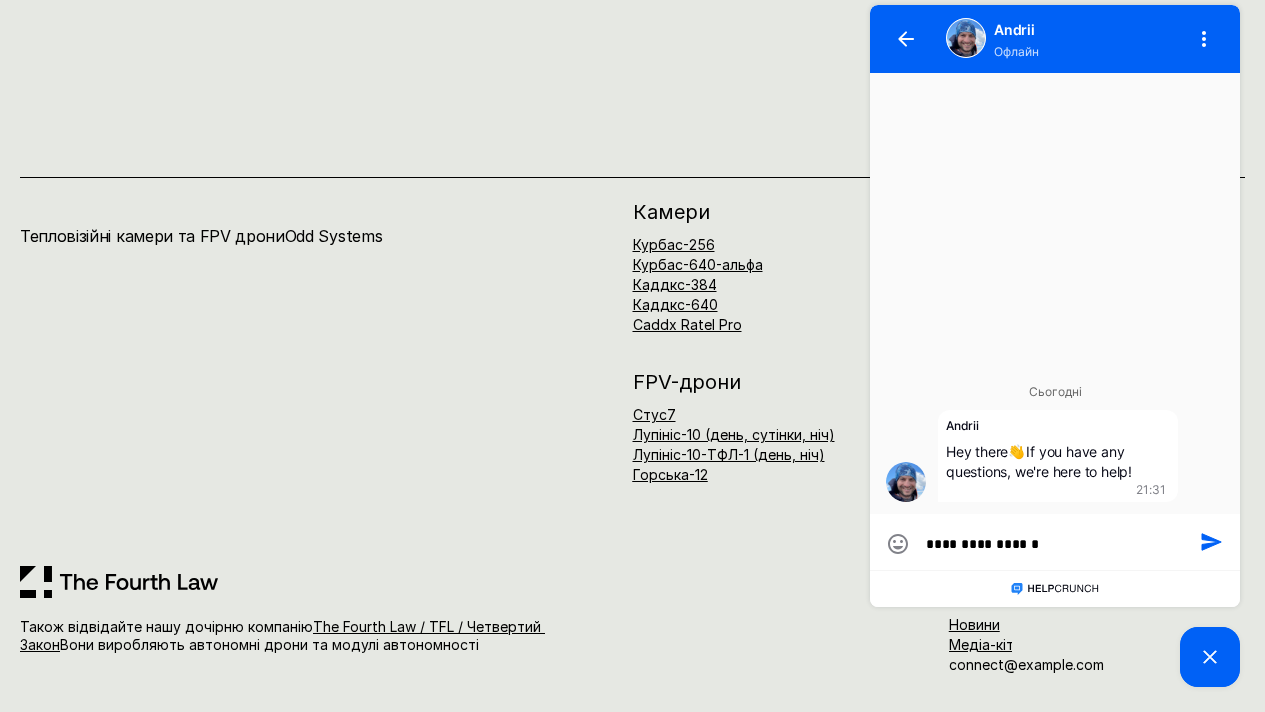type on "**********" 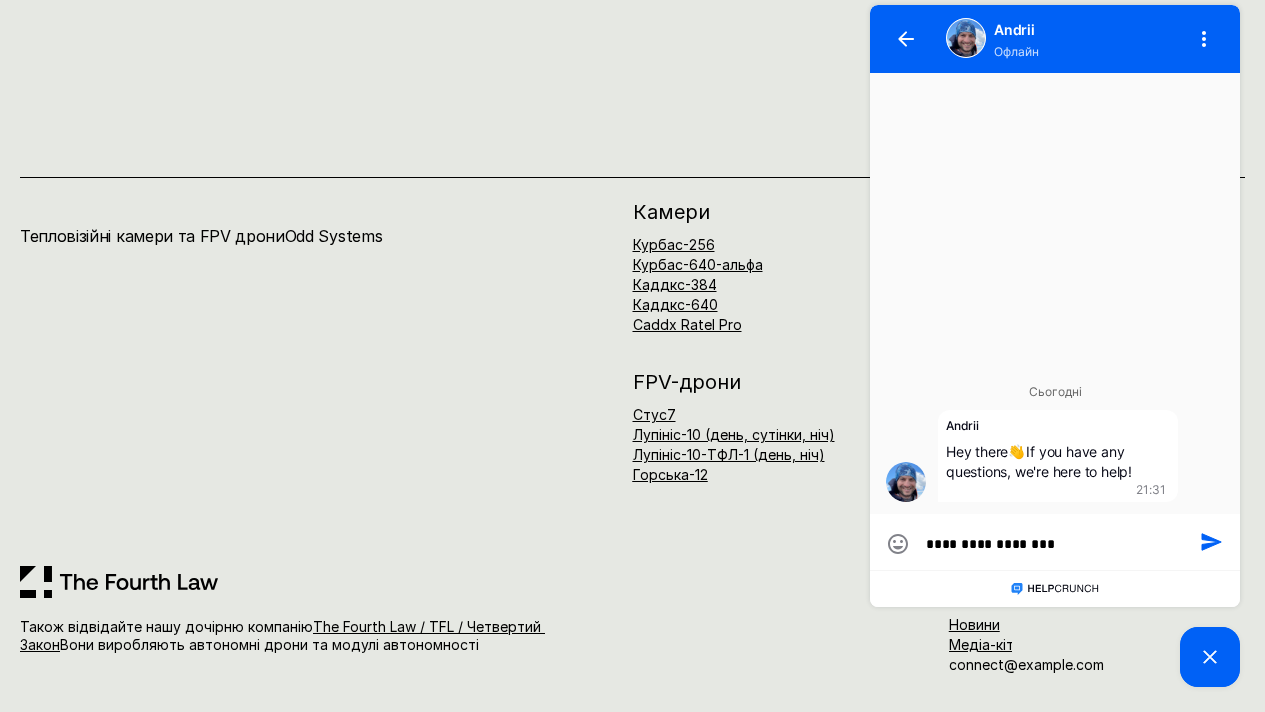type on "**********" 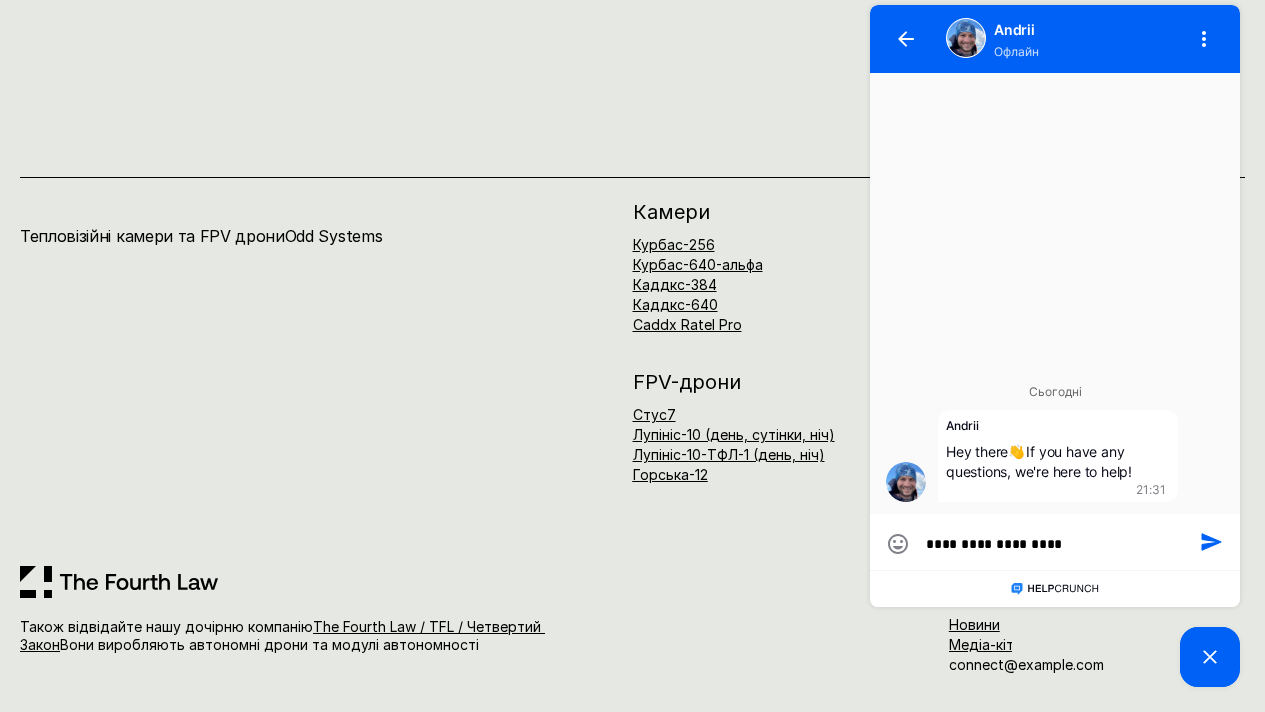 type on "**********" 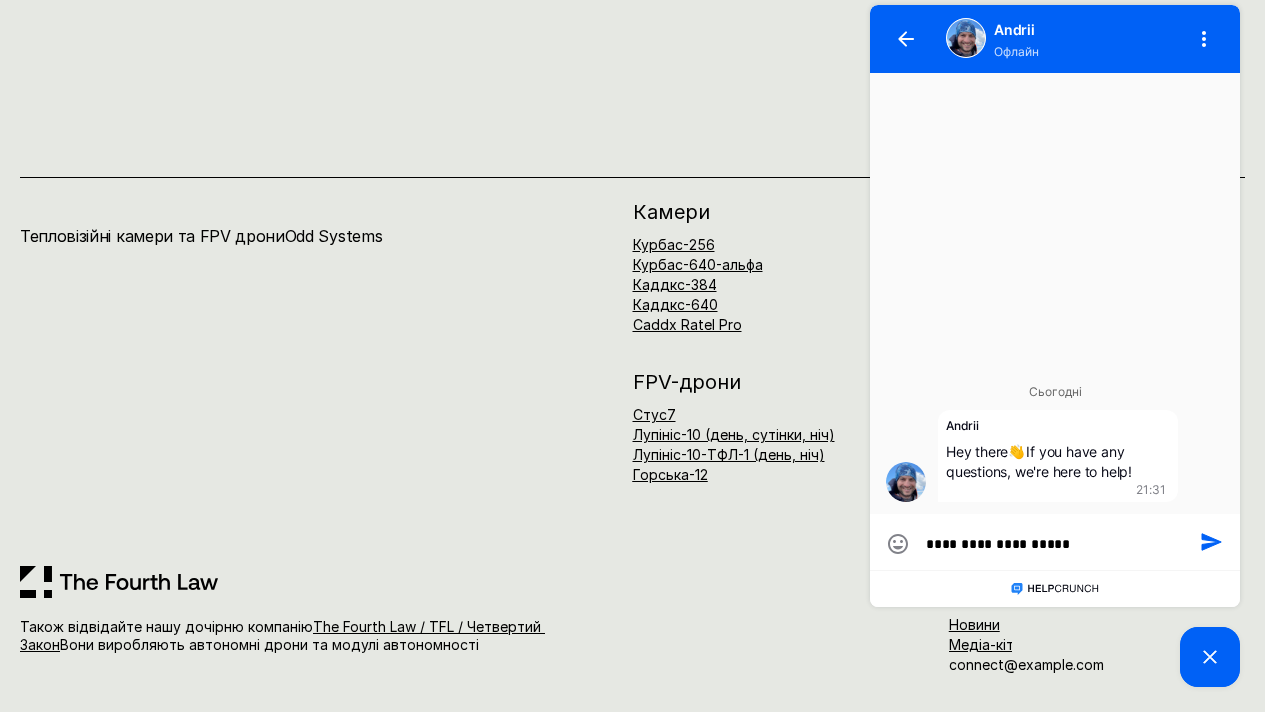 type on "**********" 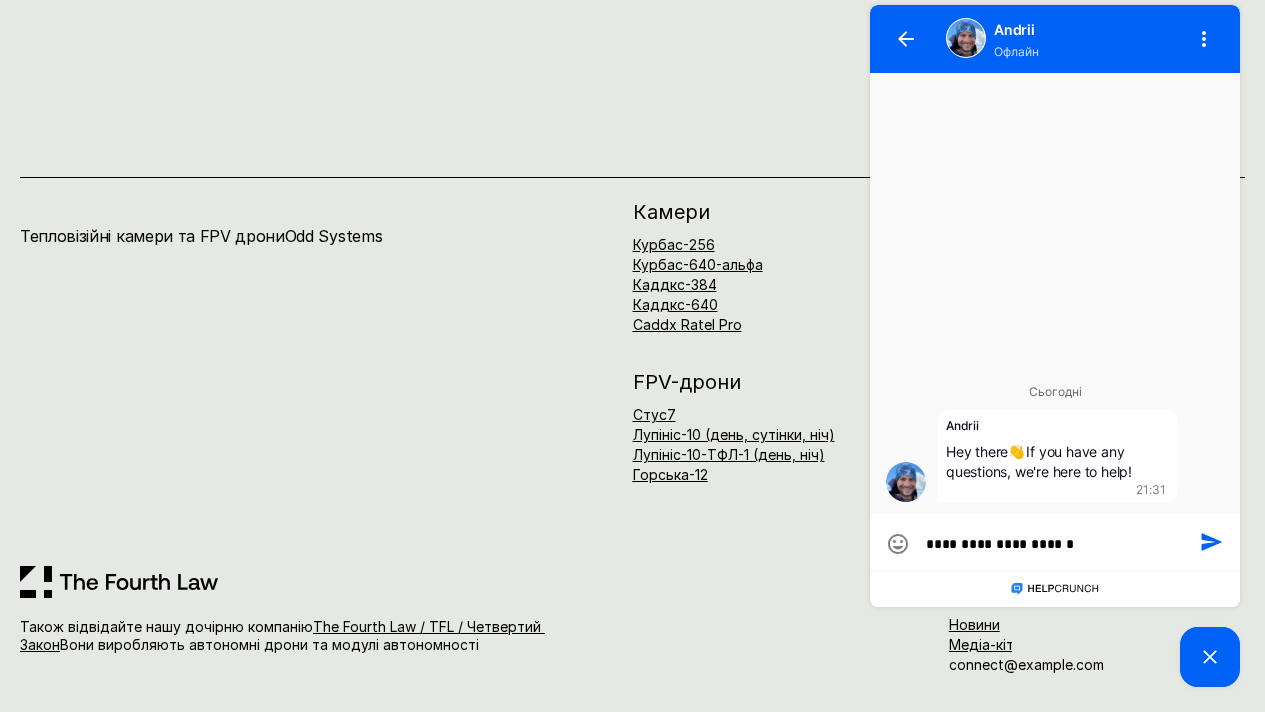 type on "**********" 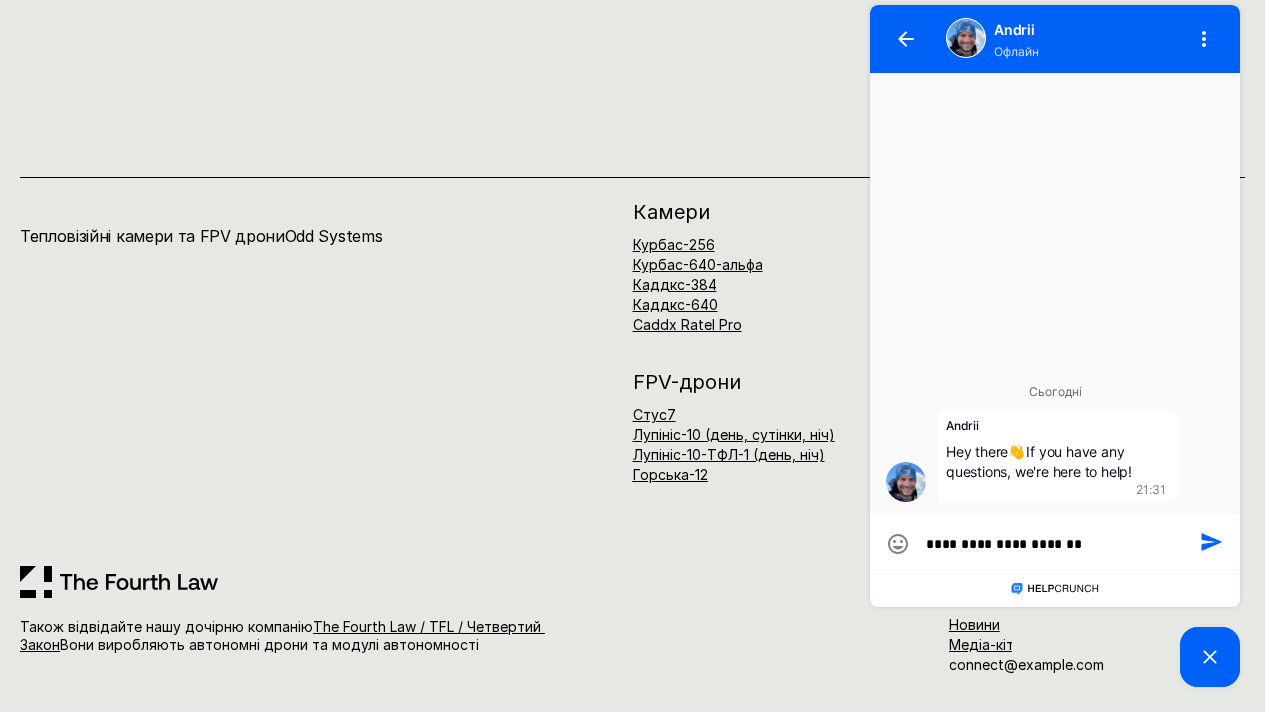 type on "**********" 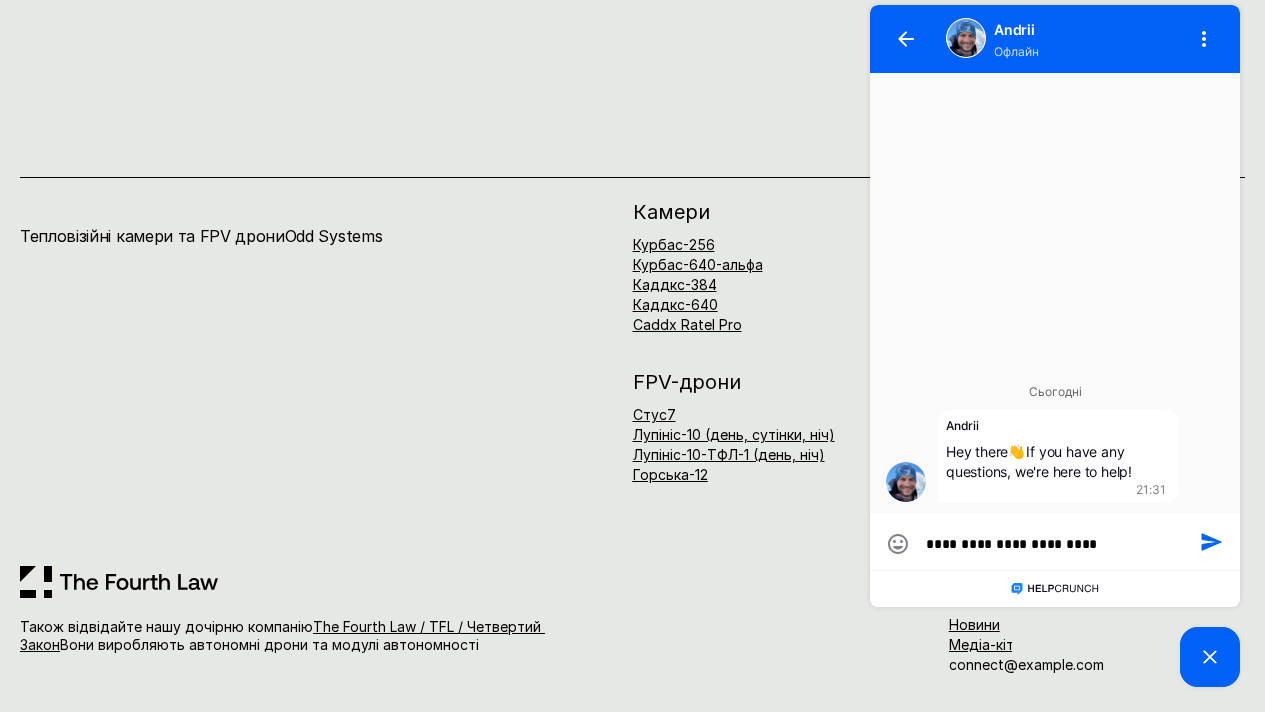 type on "**********" 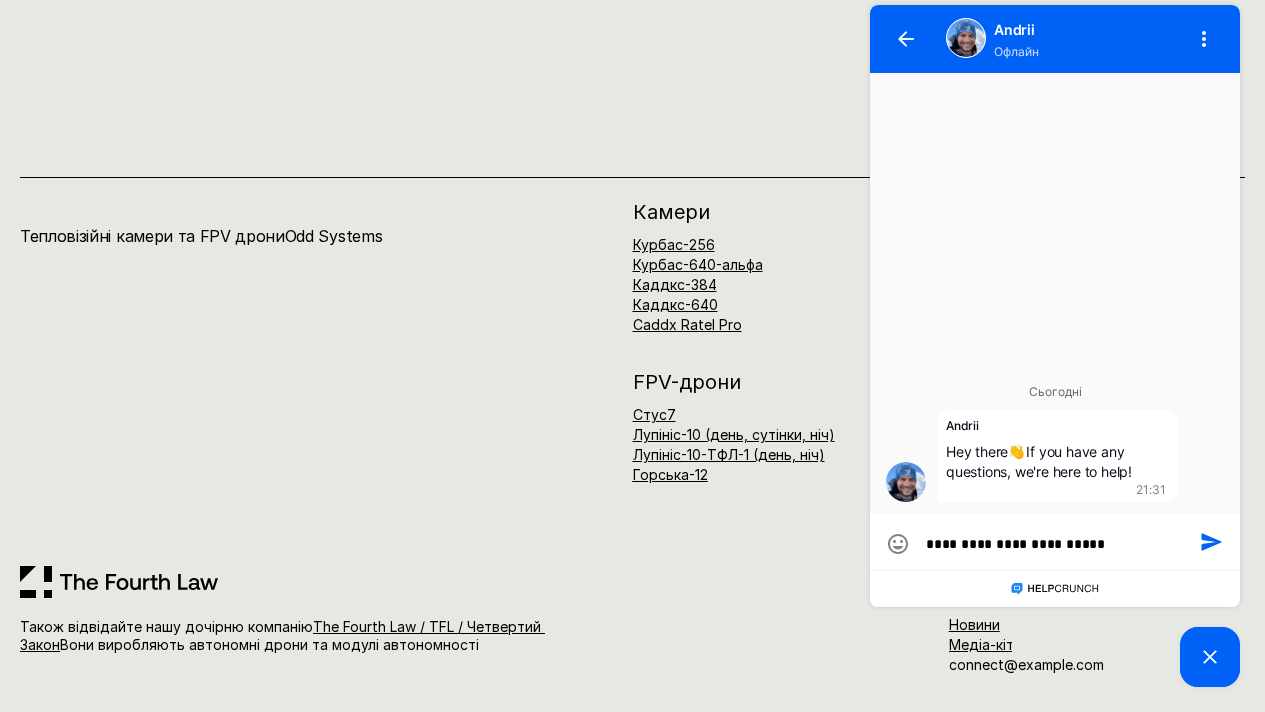 type on "**********" 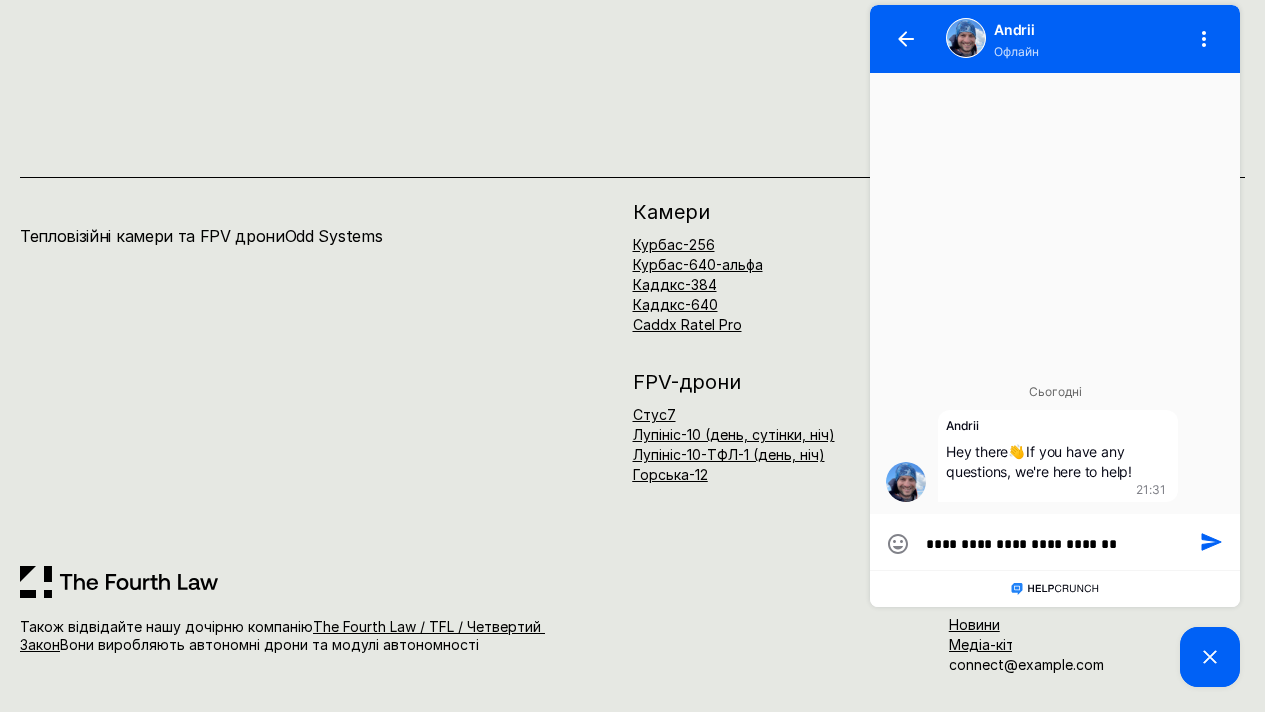 type on "**********" 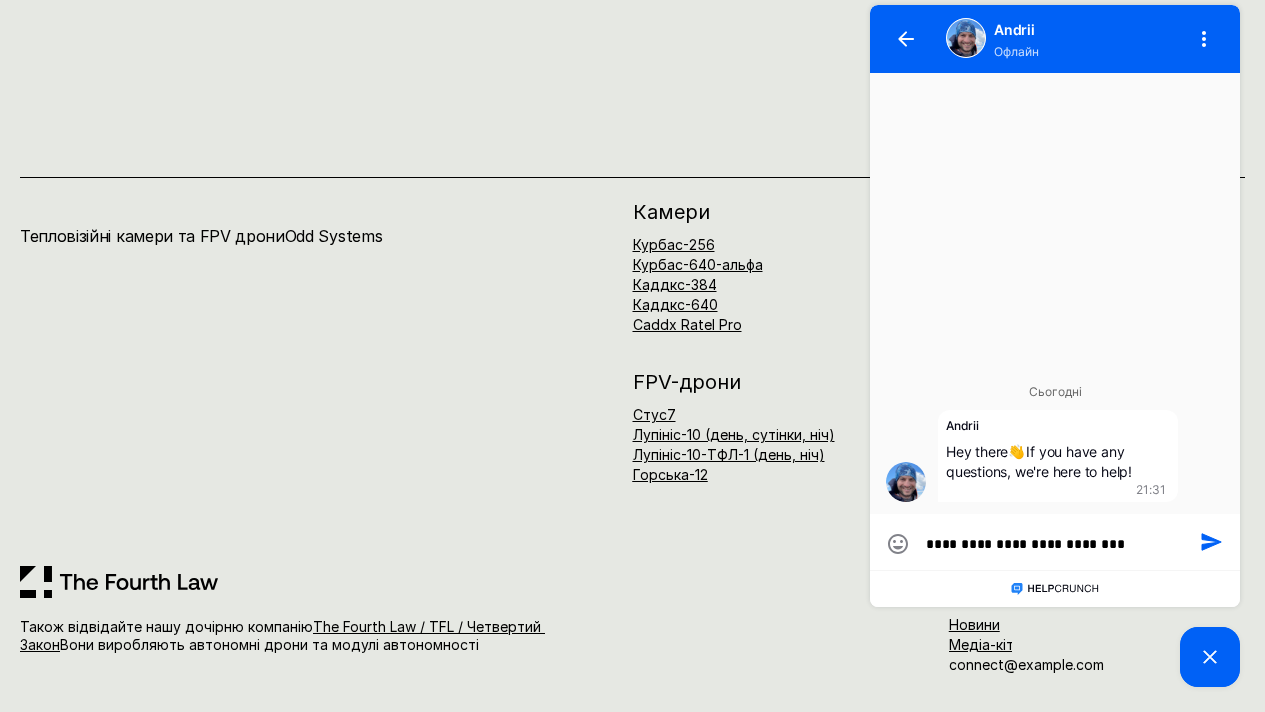 type on "**********" 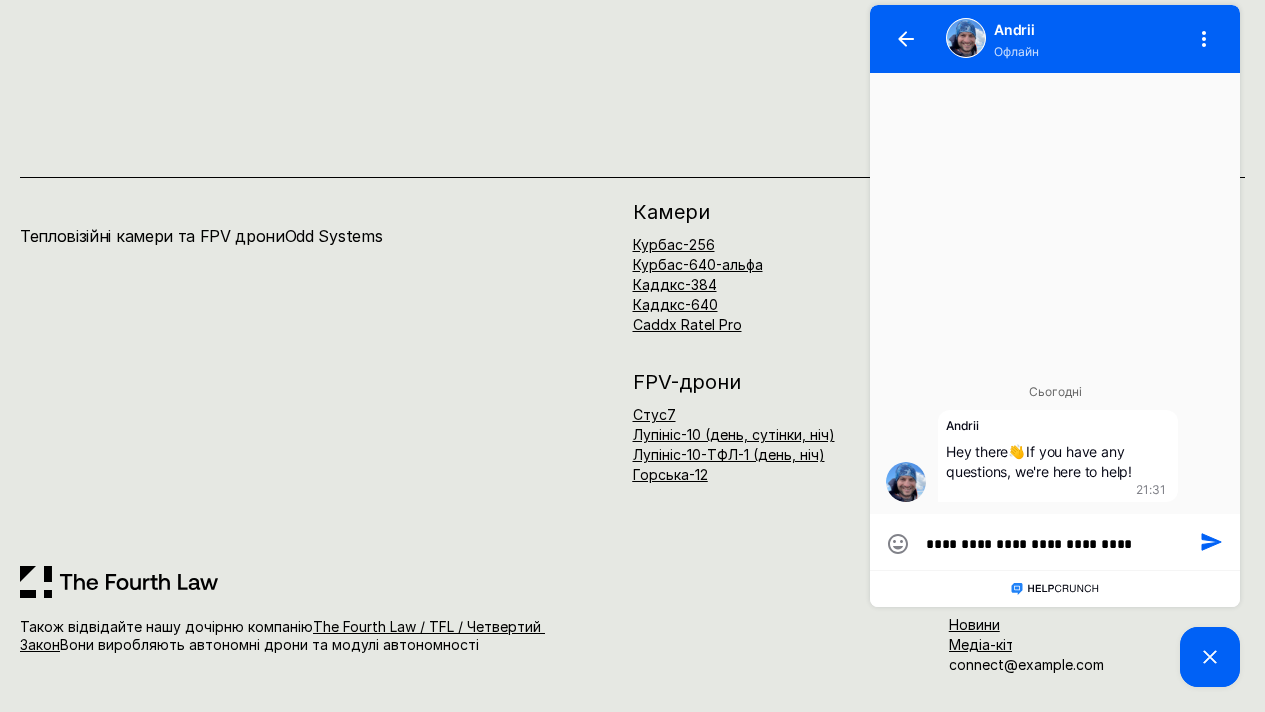 type on "**********" 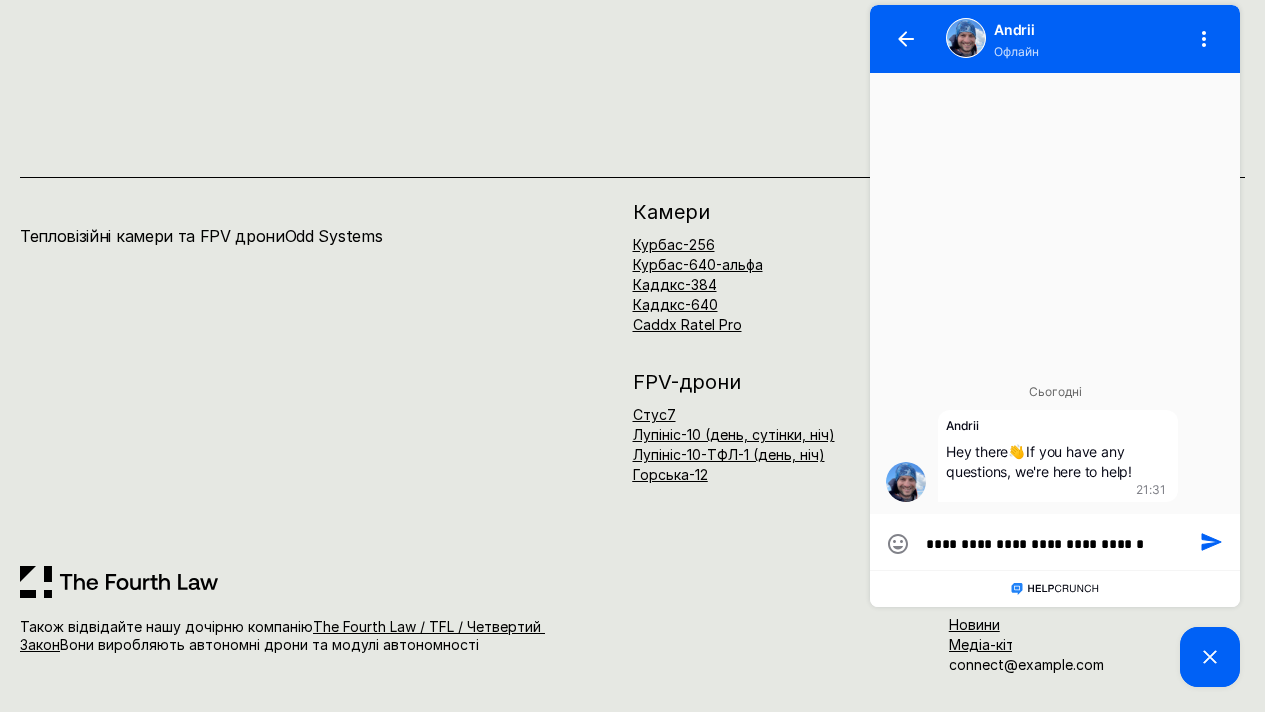 type on "**********" 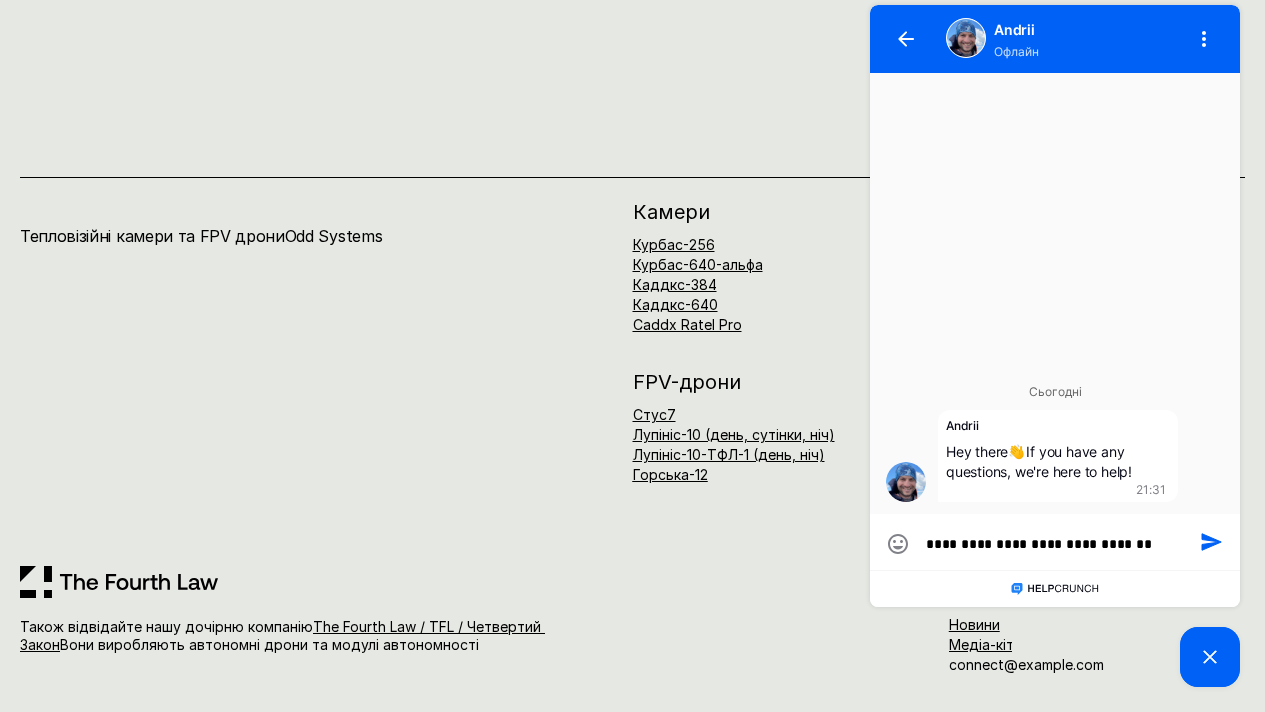 type on "**********" 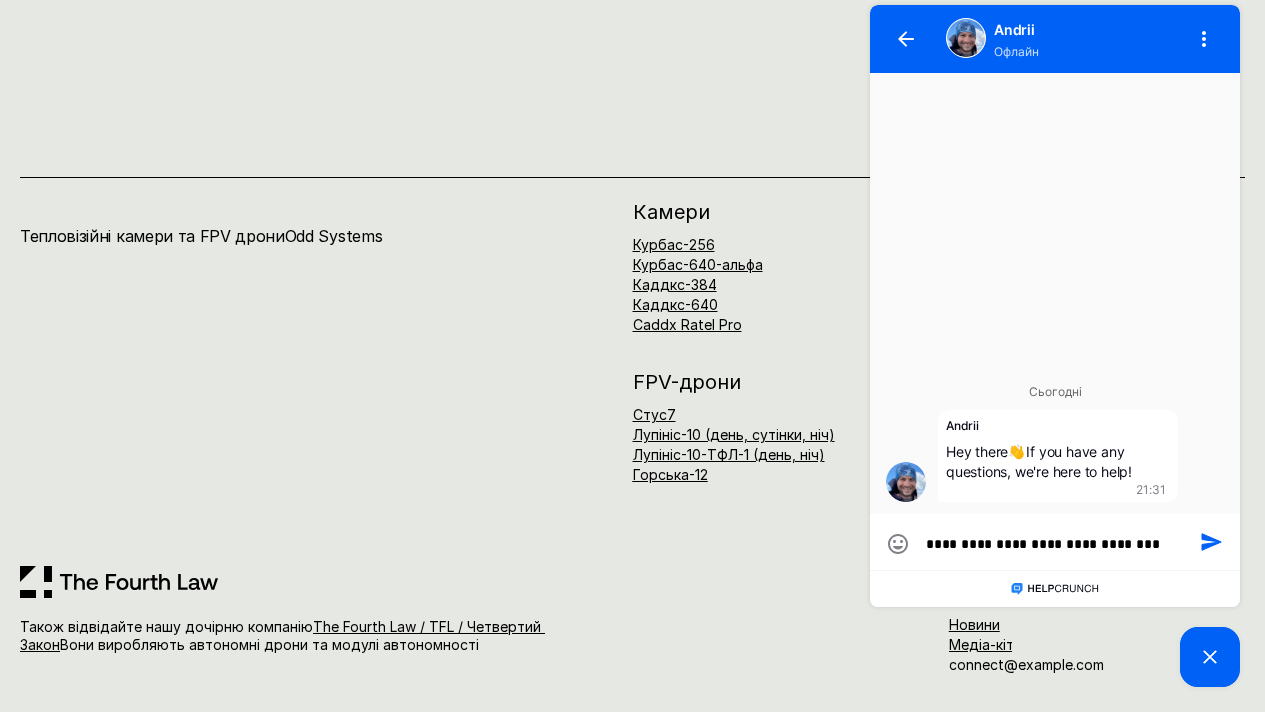 type on "**********" 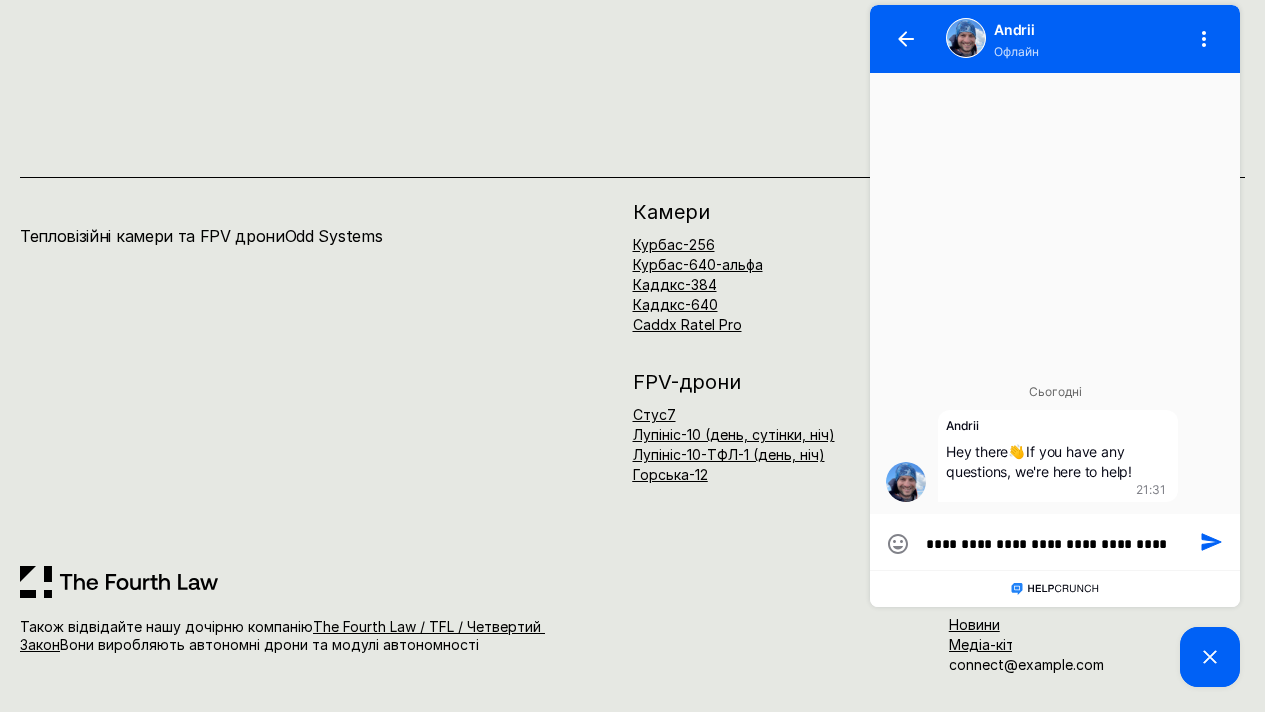 type on "**********" 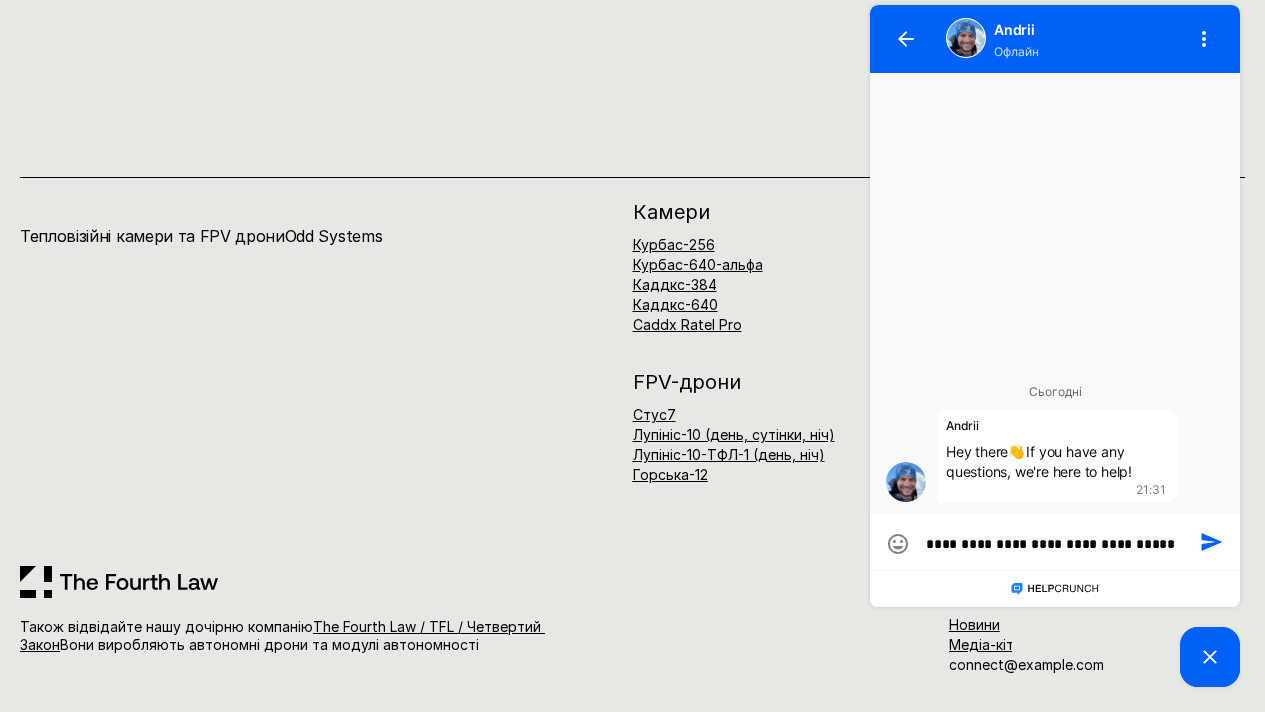 type on "**********" 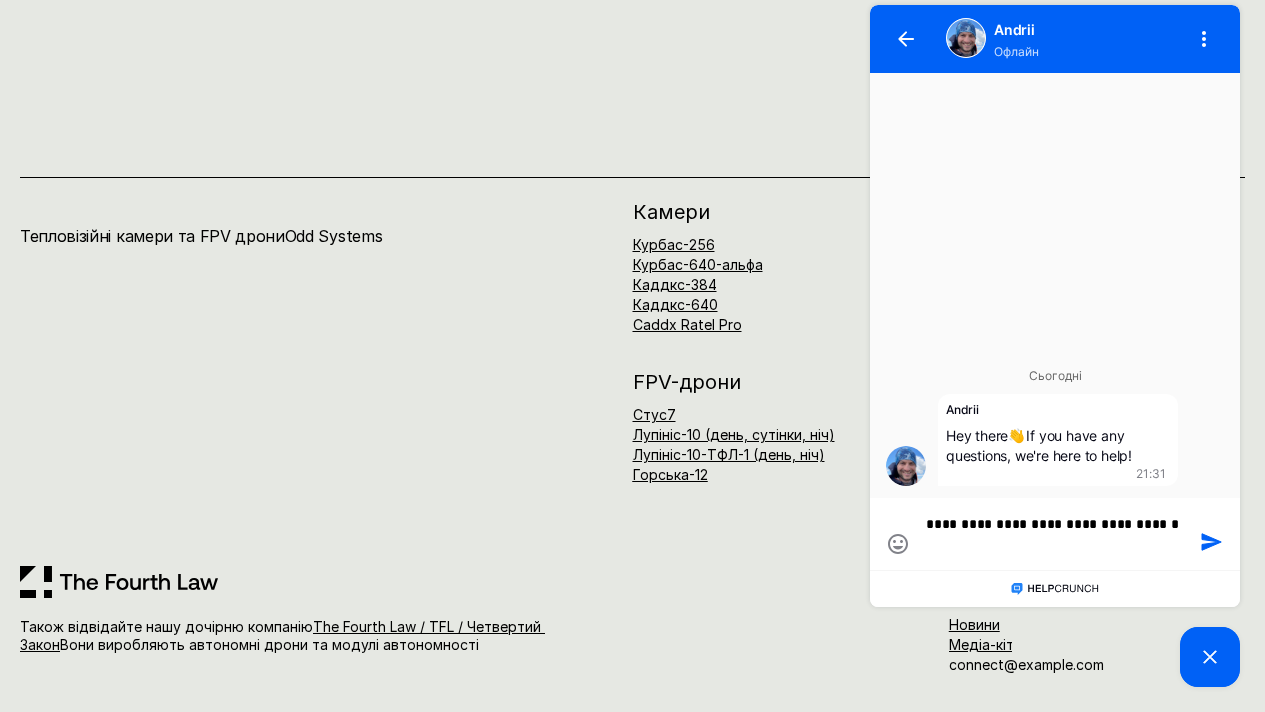 type on "**********" 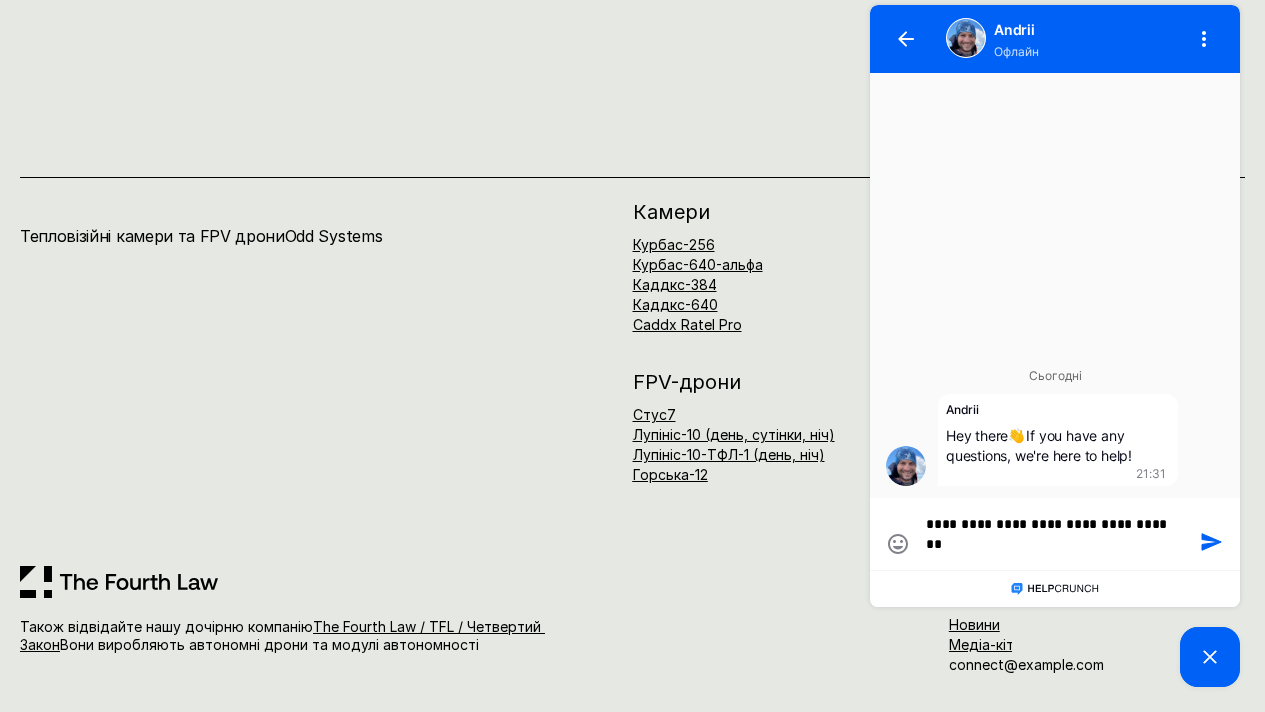 type on "**********" 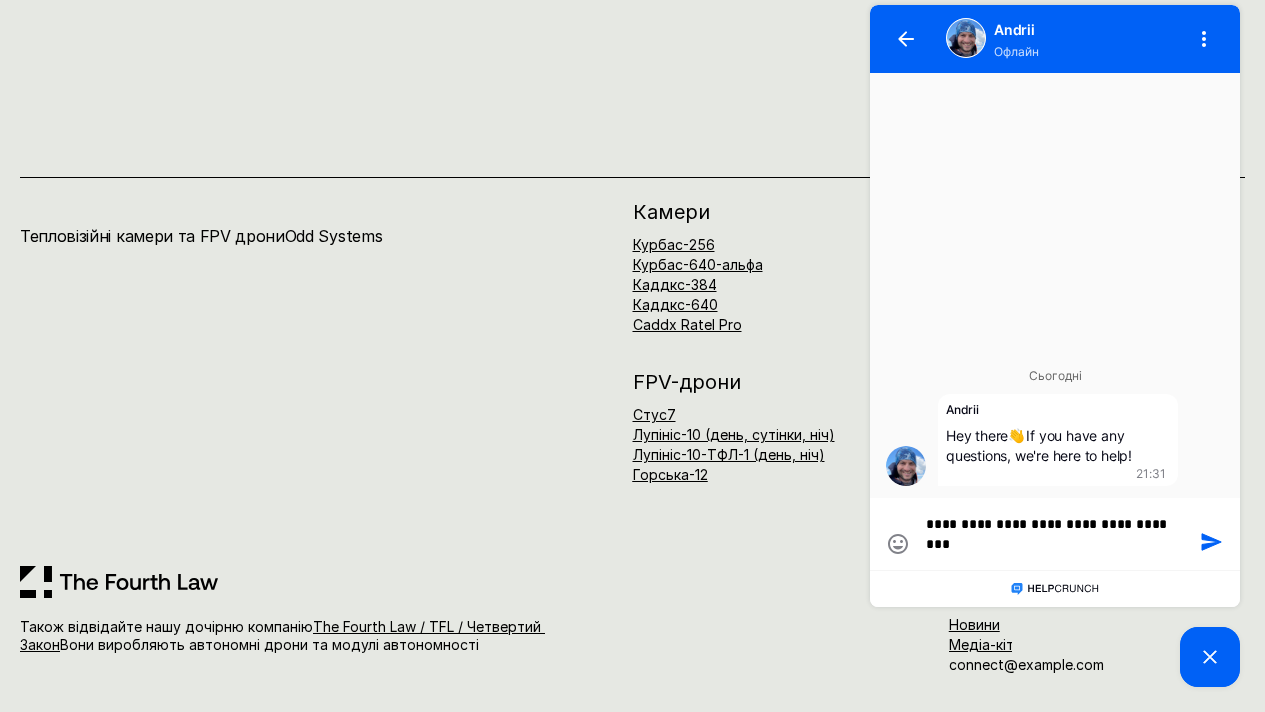 type on "**********" 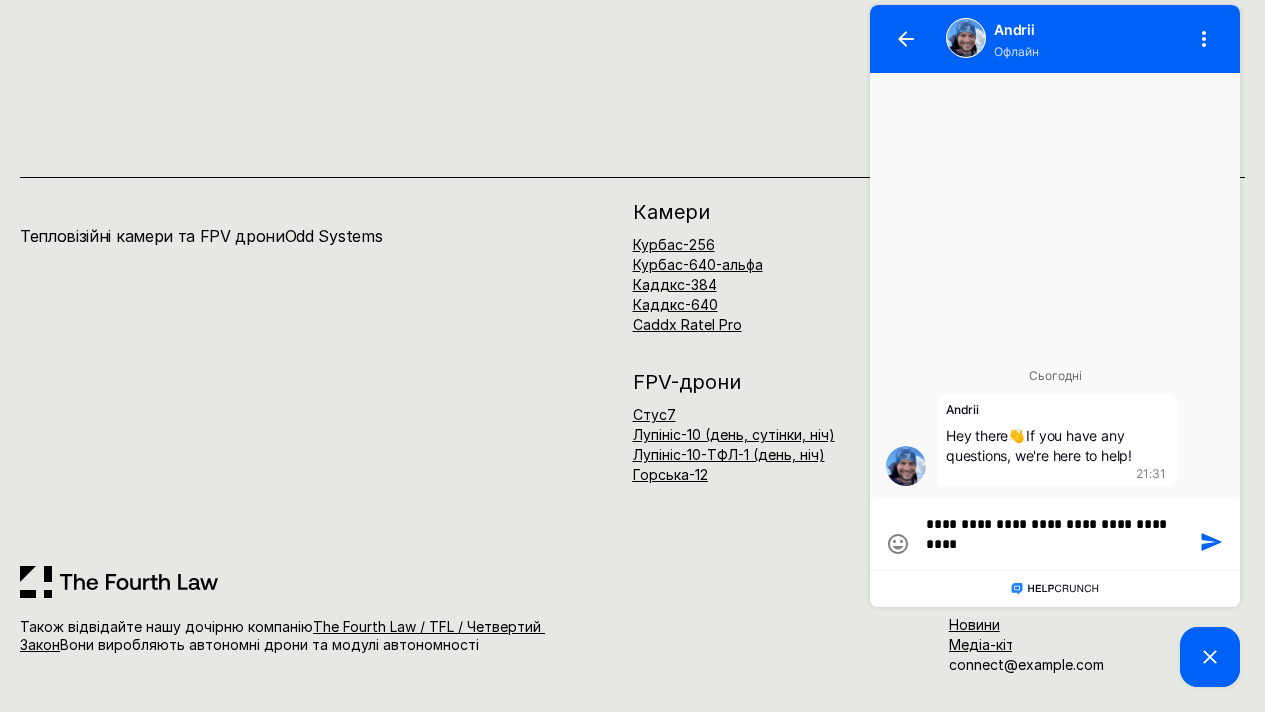 type on "**********" 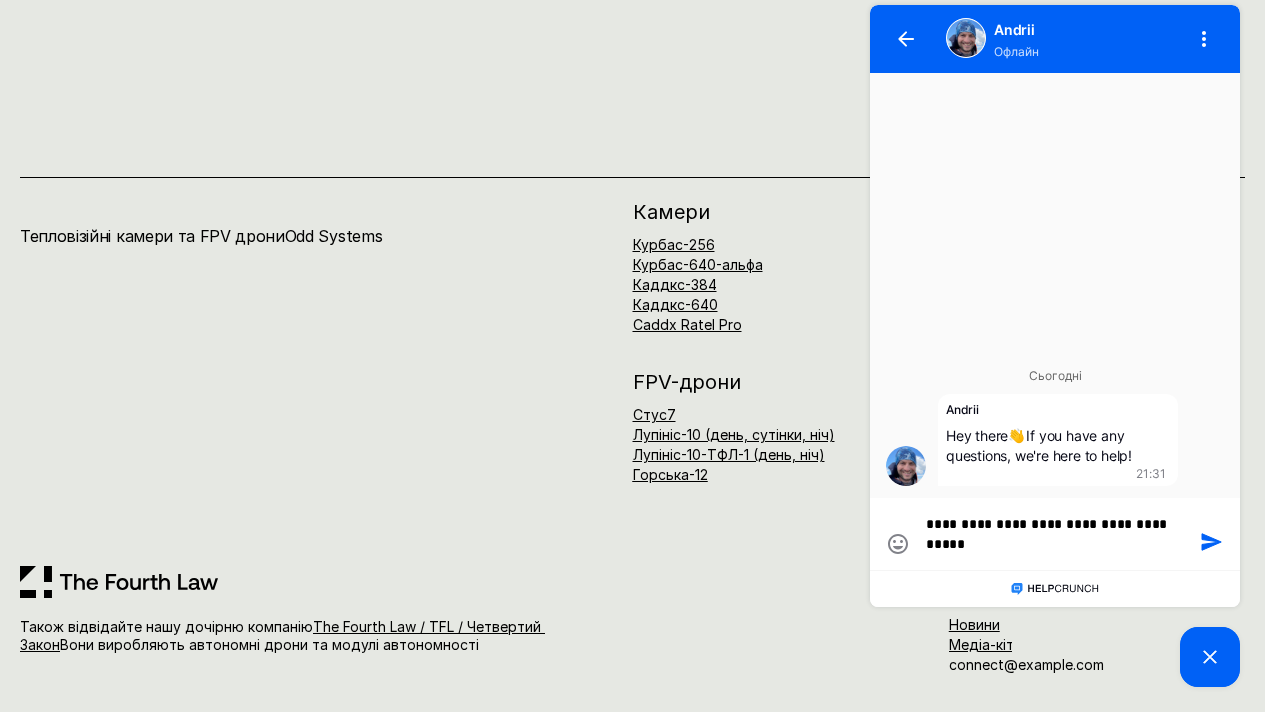 type on "**********" 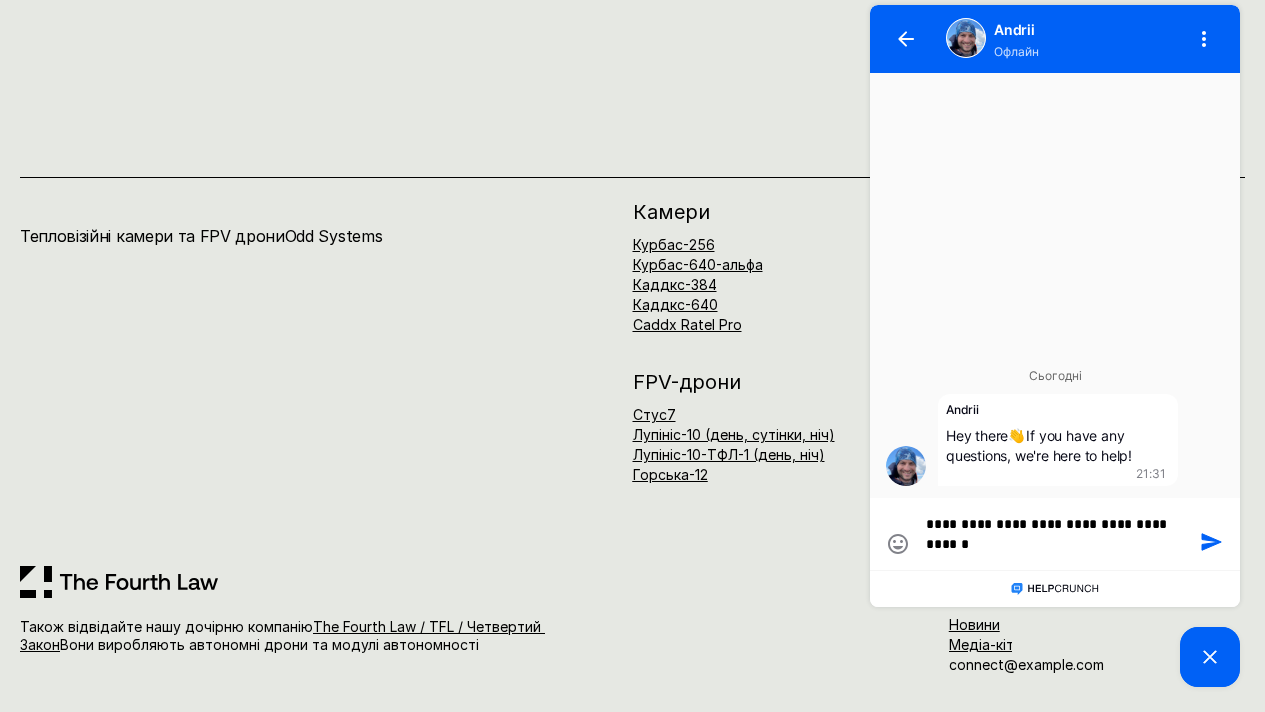 type on "**********" 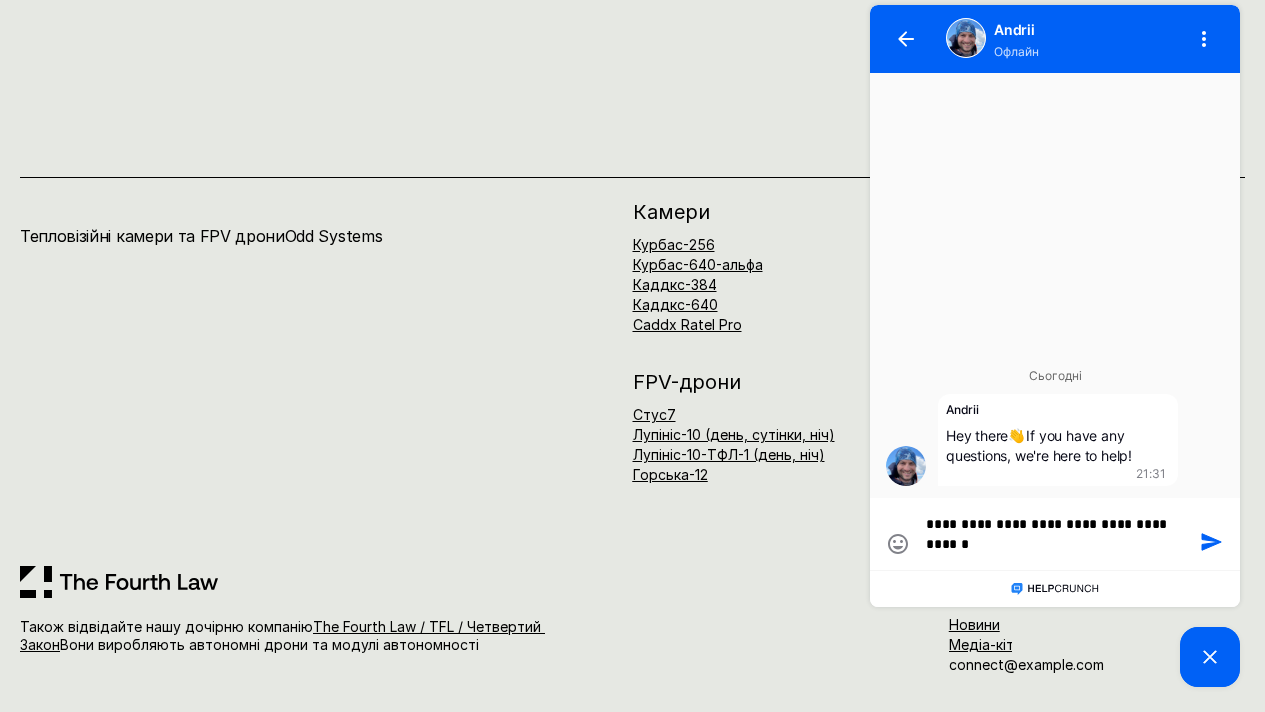 type on "**********" 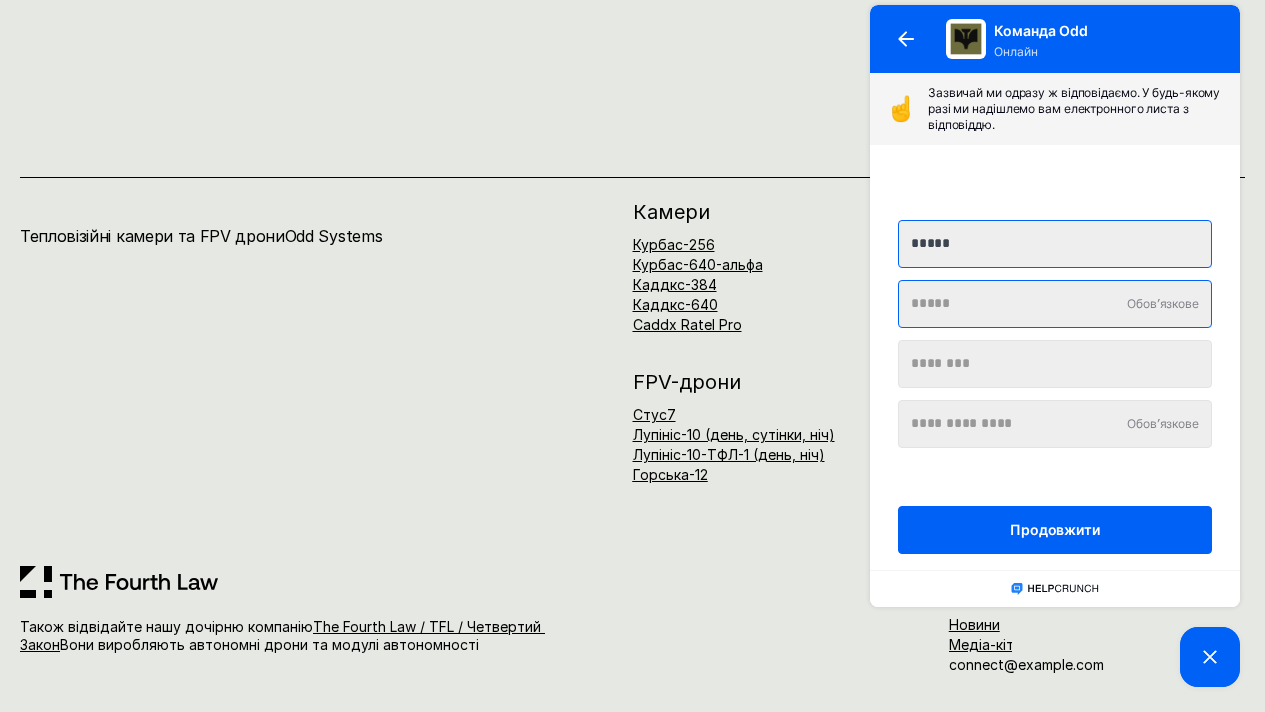 type on "*****" 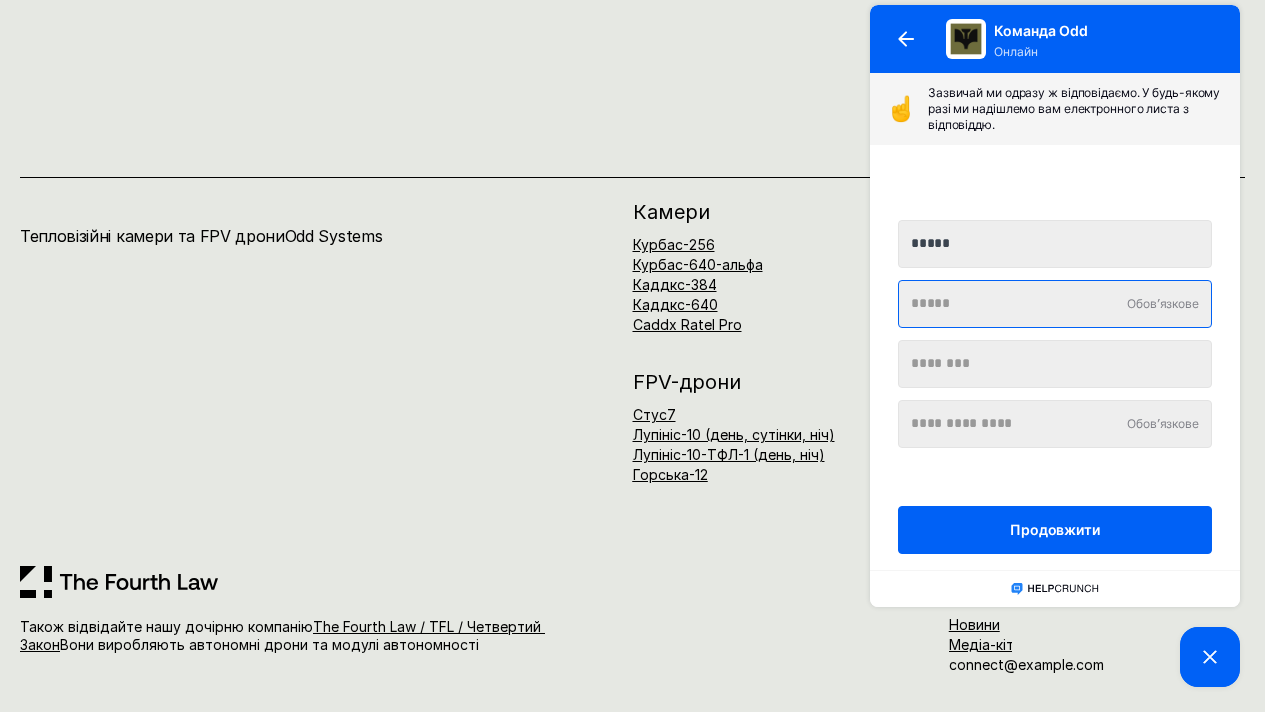 click at bounding box center (1055, 304) 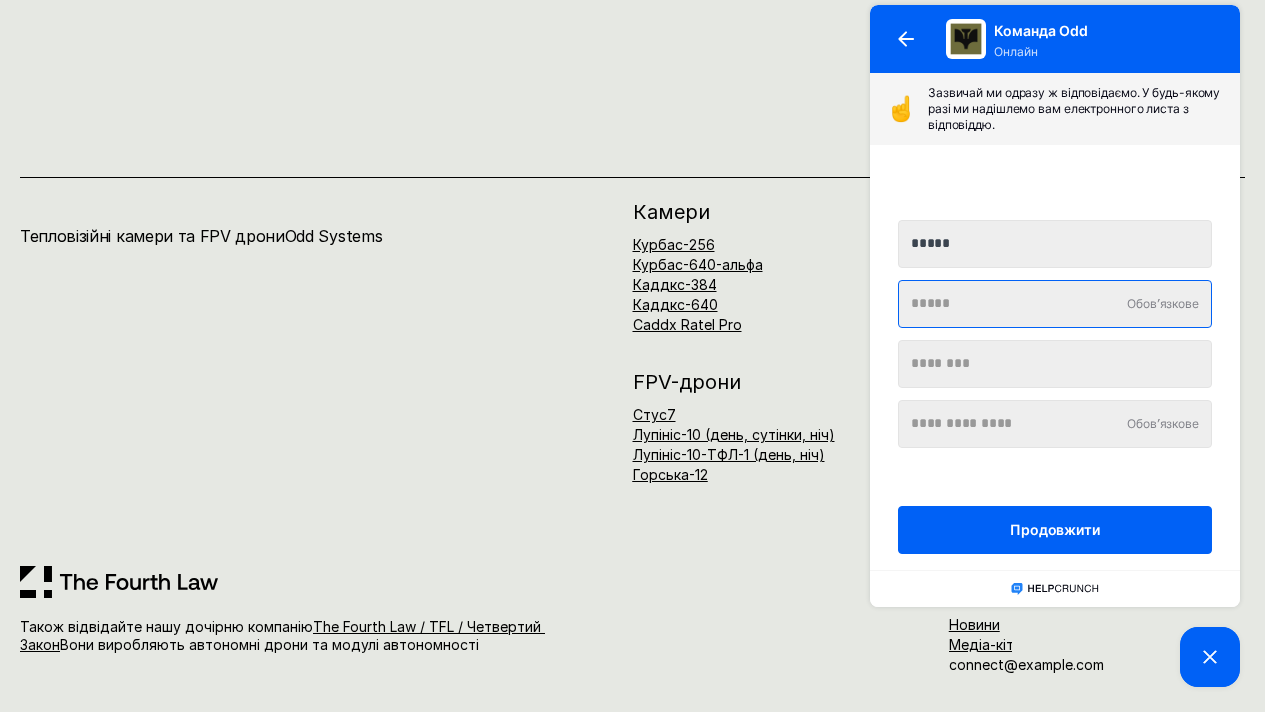 type on "**********" 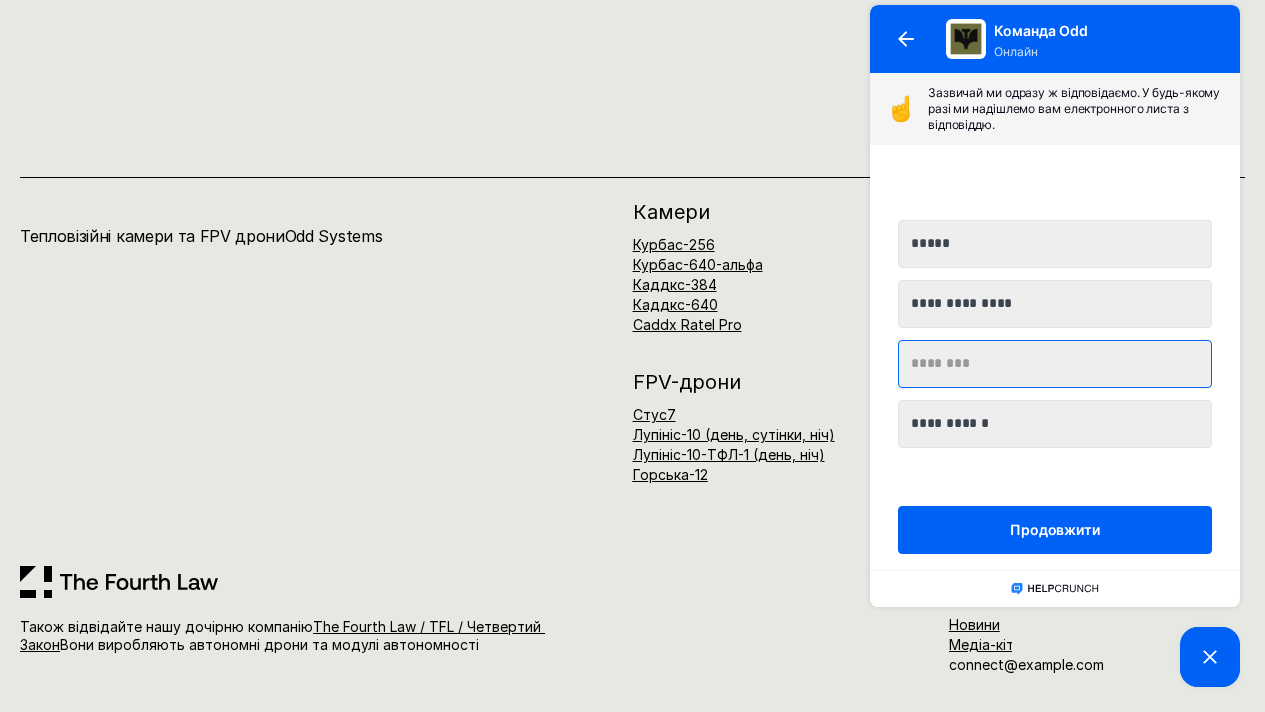 click at bounding box center [1055, 364] 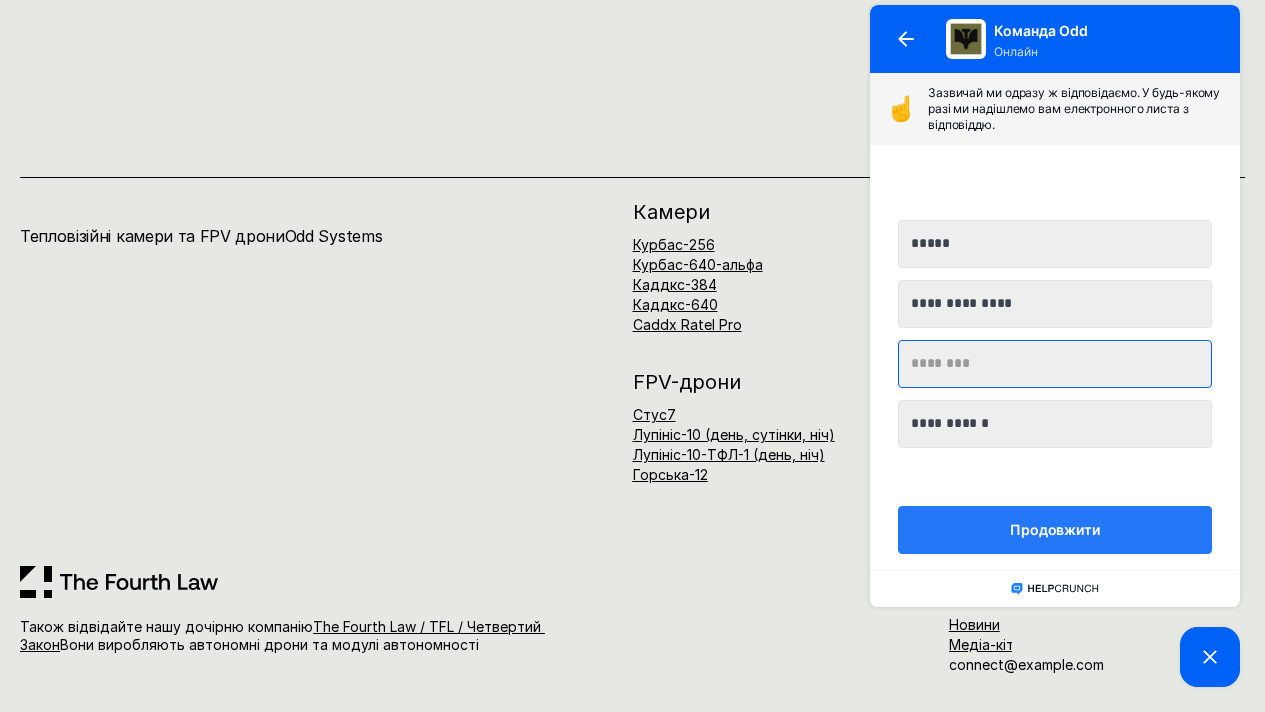 click on "Продовжити" at bounding box center [1054, 530] 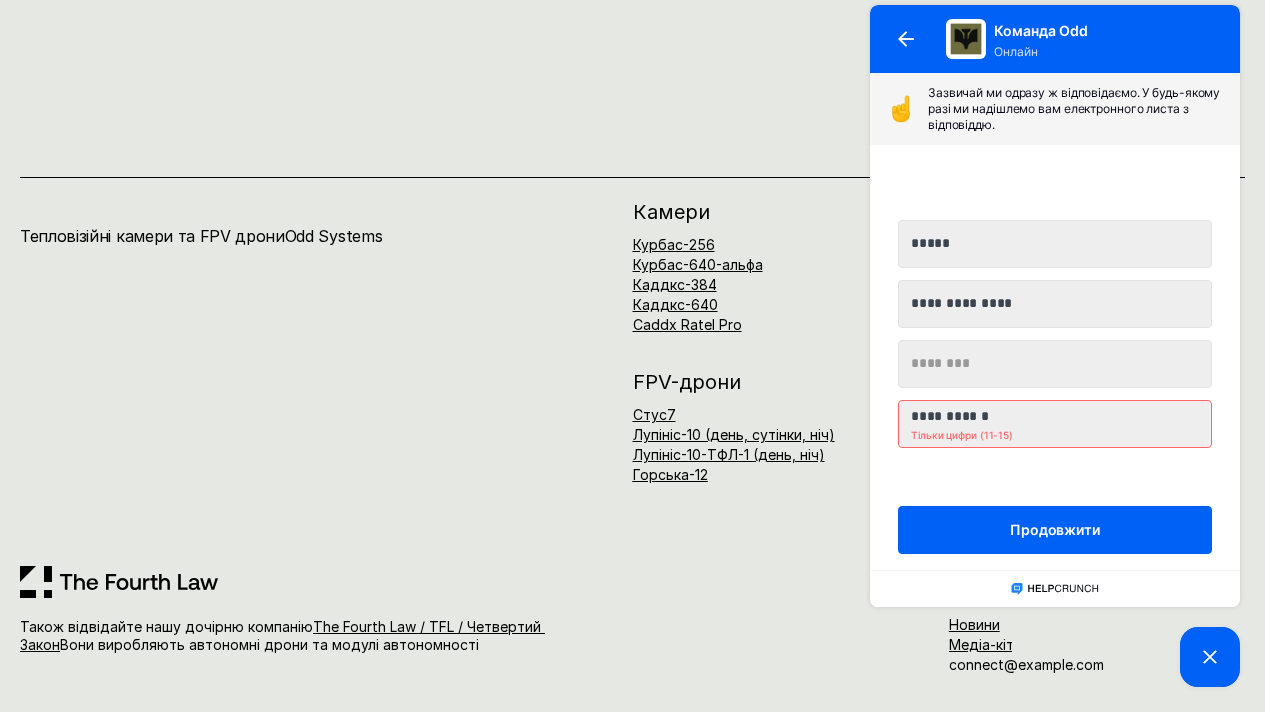 click on "**********" at bounding box center [1055, 416] 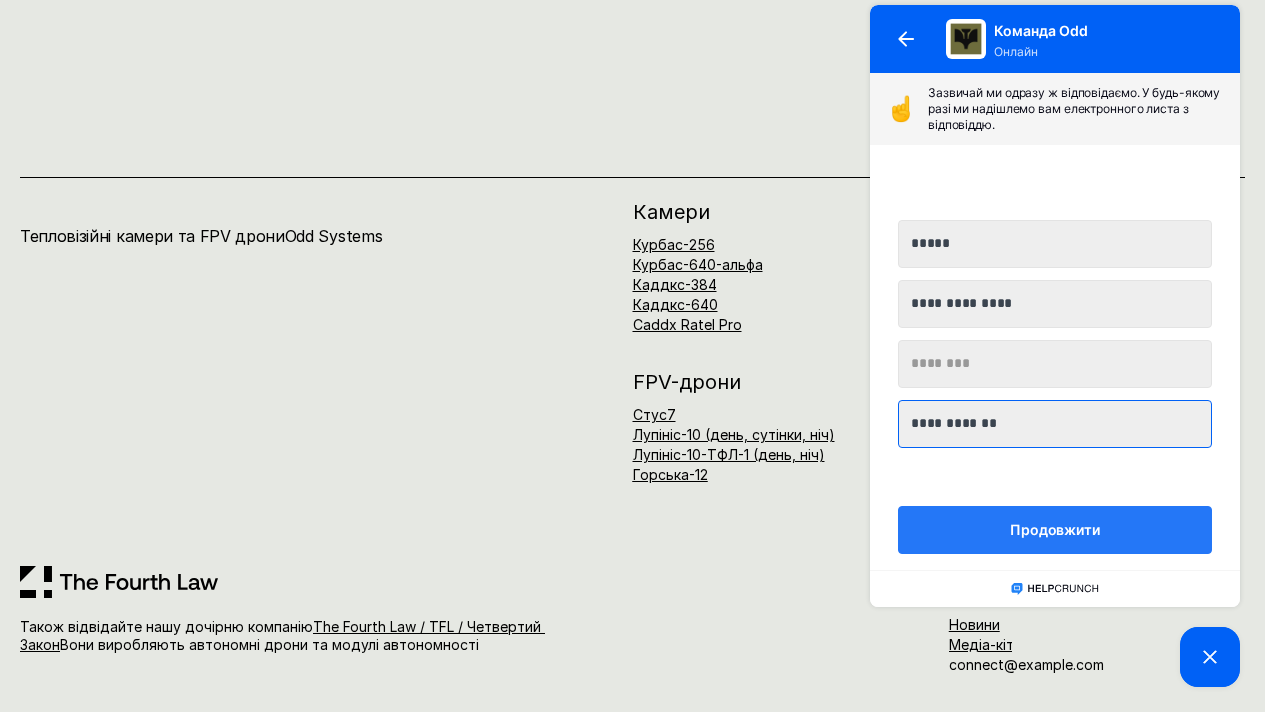 type on "**********" 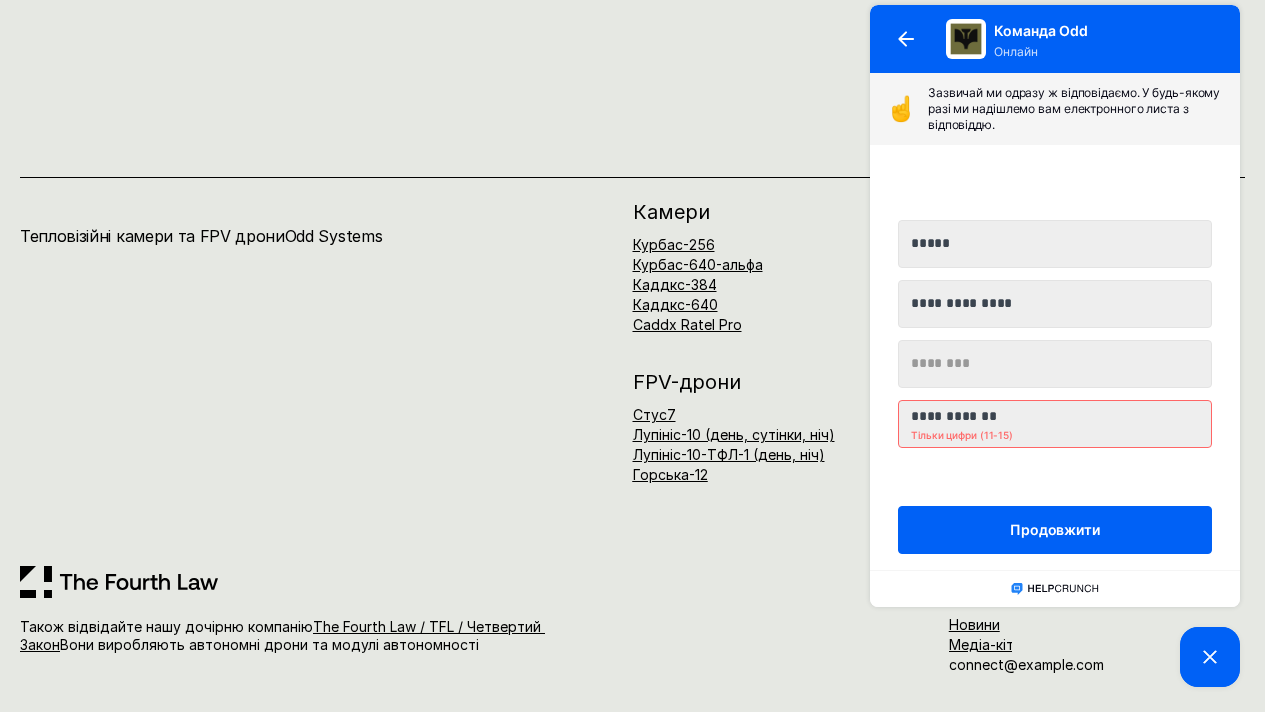click 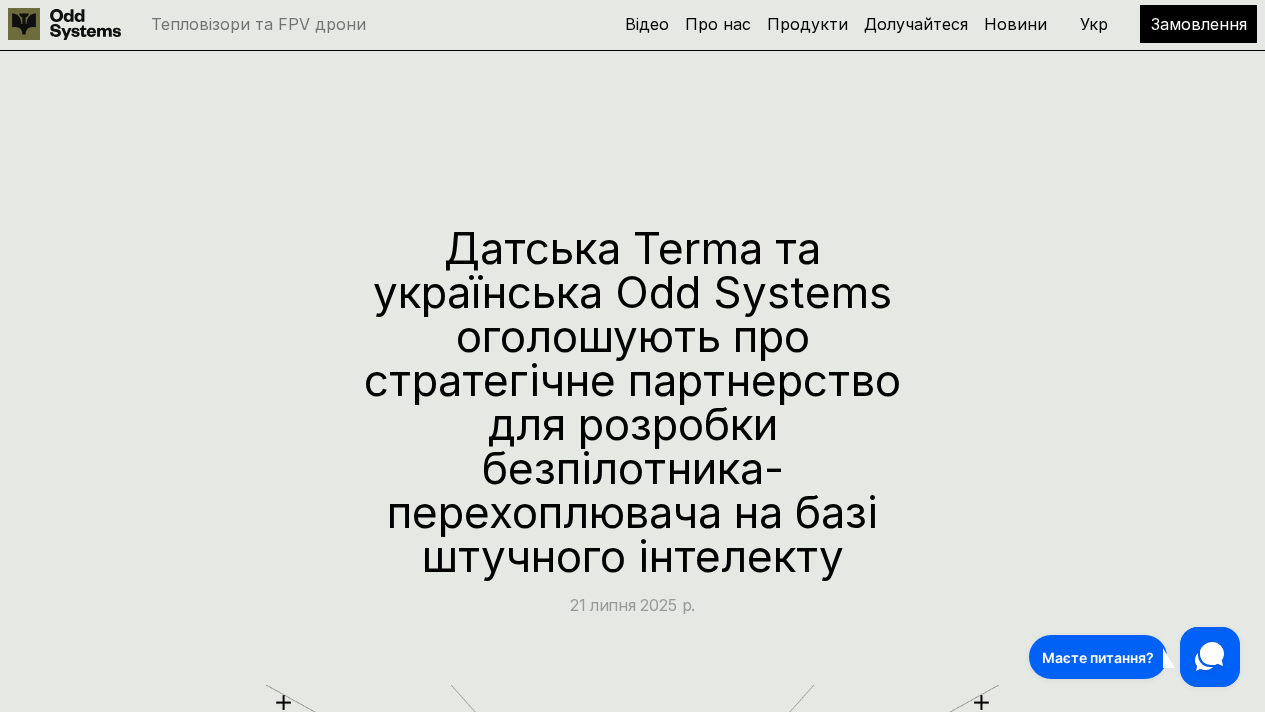 scroll, scrollTop: 0, scrollLeft: 0, axis: both 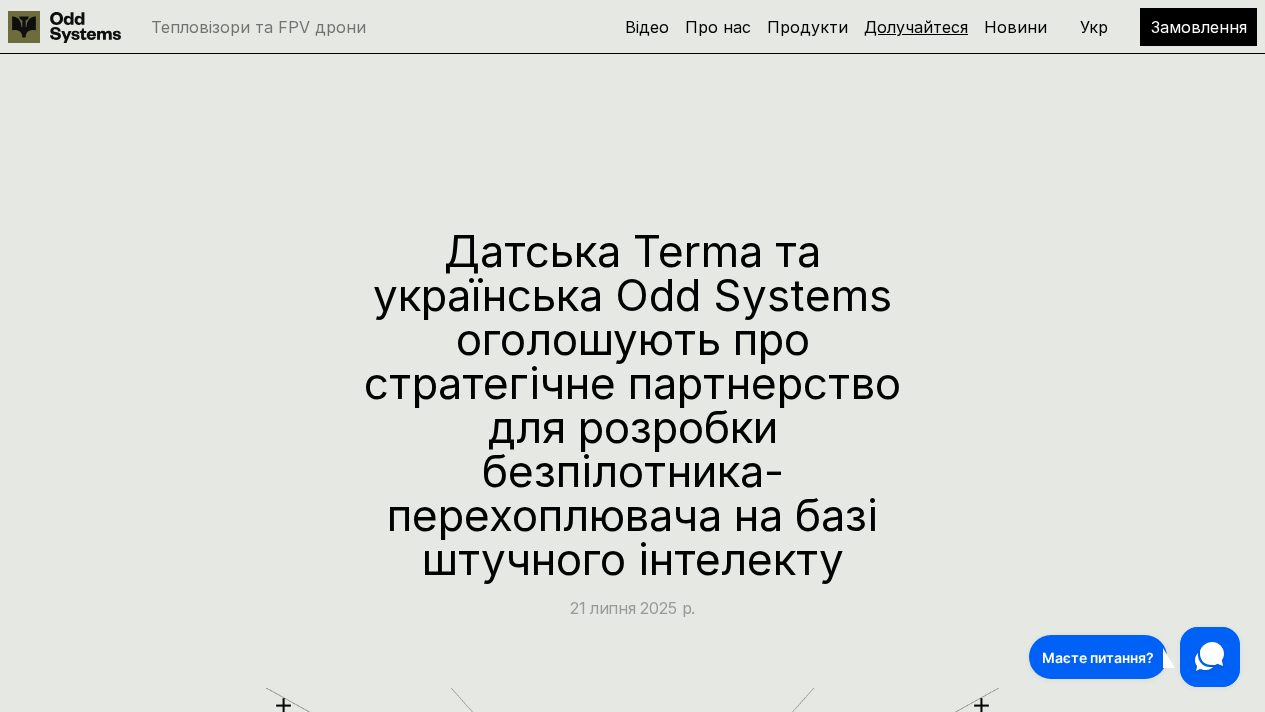 click on "Долучайтеся" at bounding box center (916, 27) 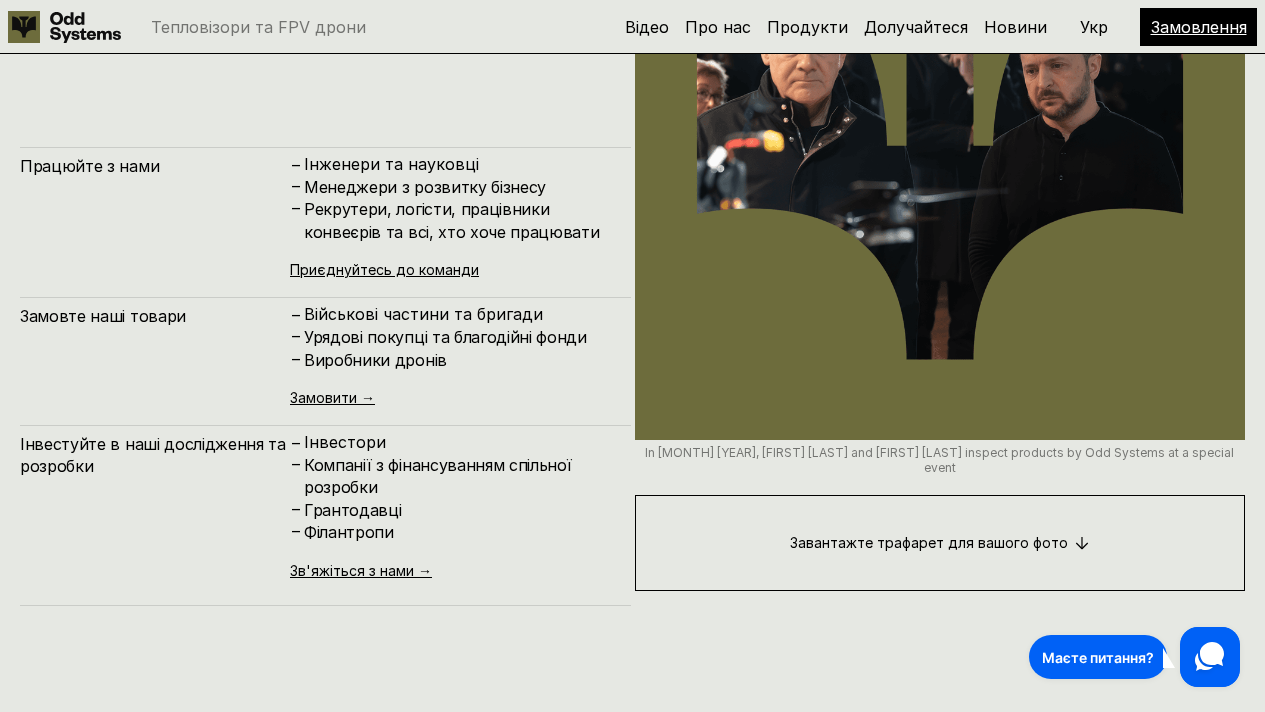 scroll, scrollTop: 8830, scrollLeft: 0, axis: vertical 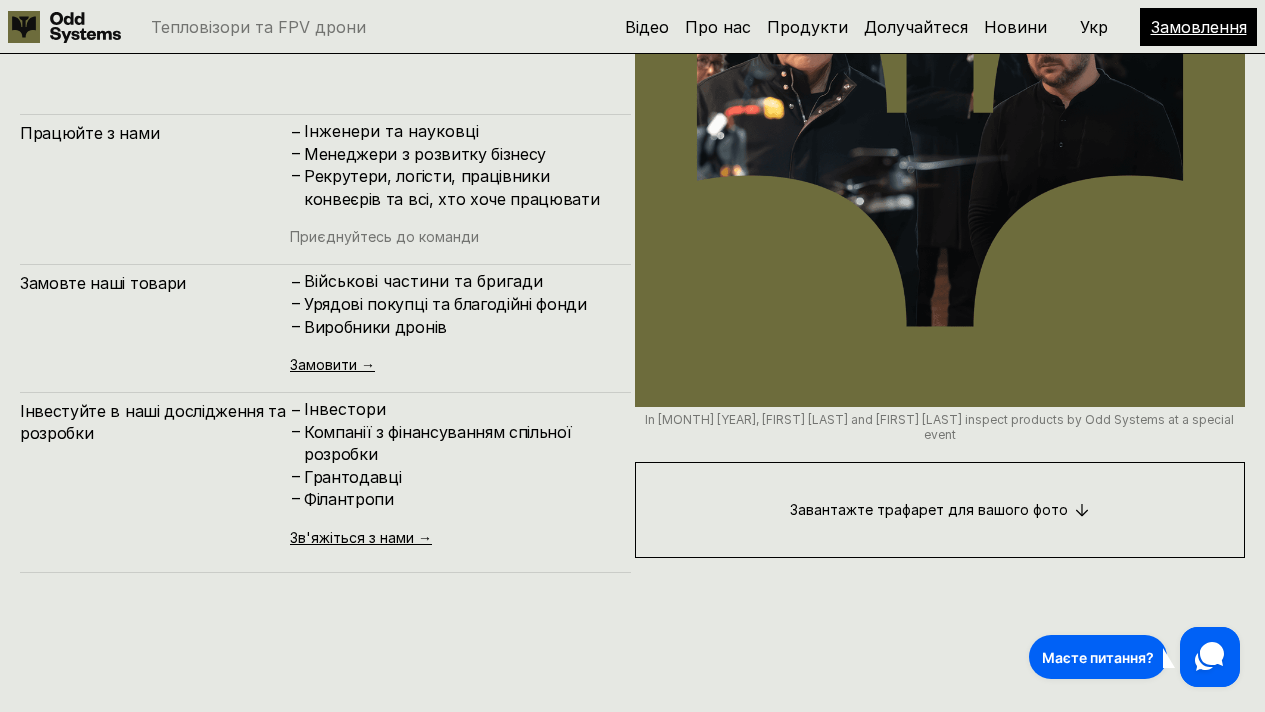 click on "Приєднуйтесь до команди" at bounding box center [384, 236] 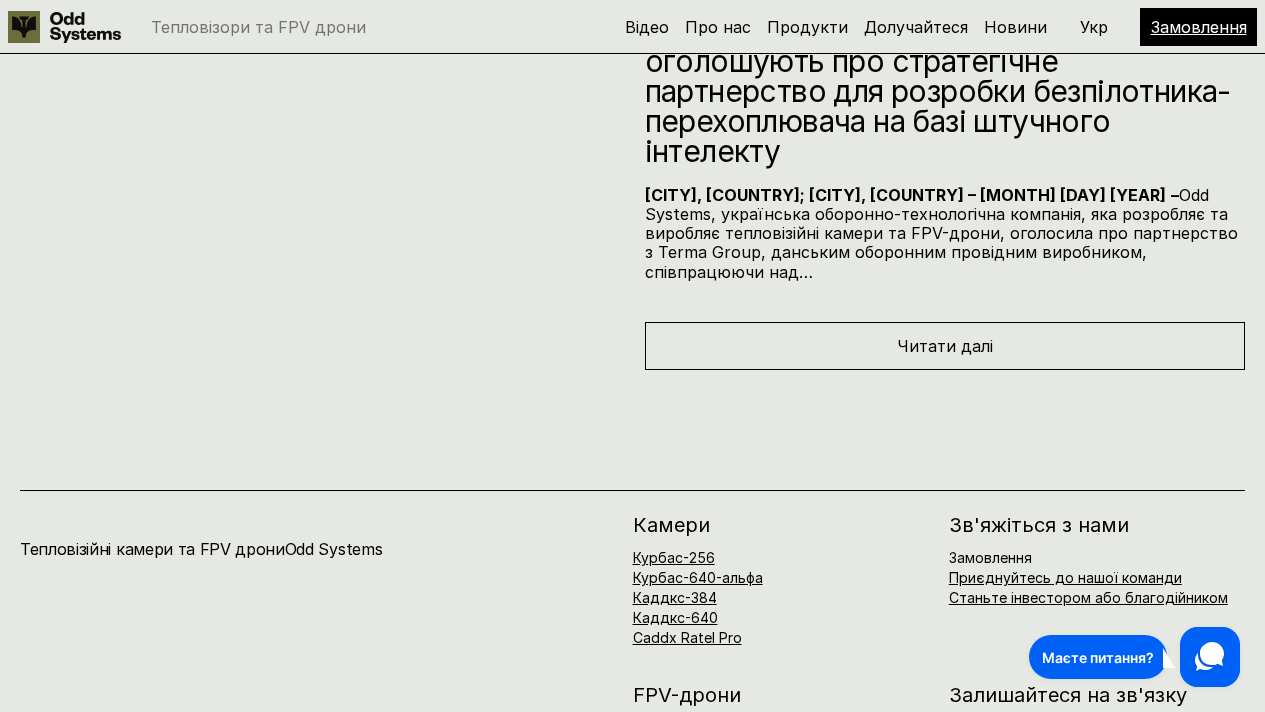 scroll, scrollTop: 9800, scrollLeft: 0, axis: vertical 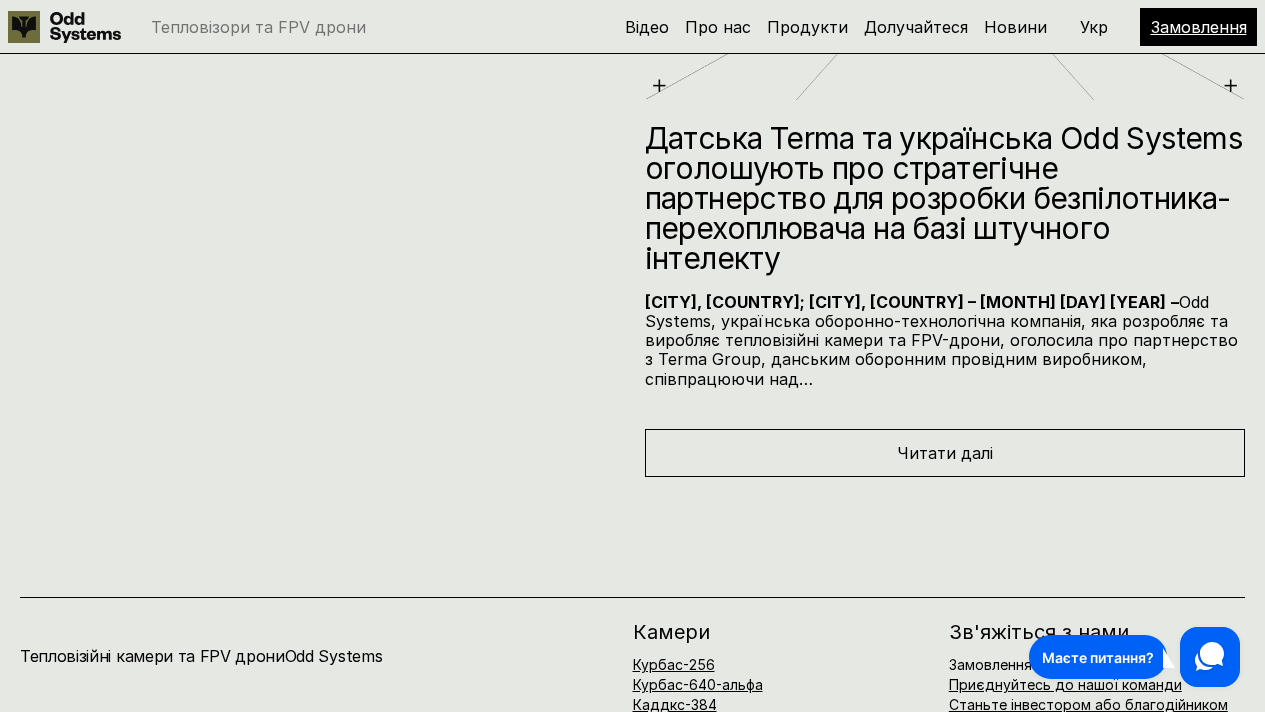 click on "Маєте питання?" at bounding box center (1098, 657) 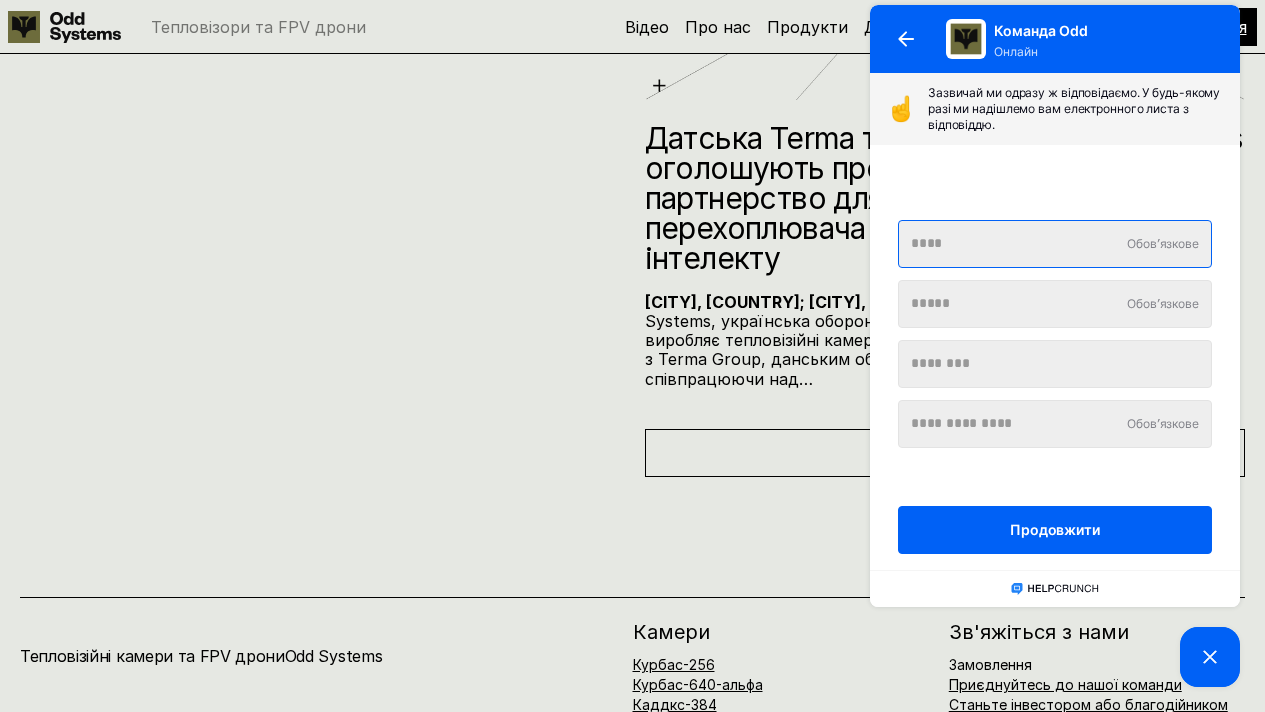 click on "Новини Датська Terma та українська Odd Systems оголошують про стратегічне партнерство для розробки безпілотника-перехоплювача на базі штучного інтелекту Київ, Україна; Копенгаген, Данія – 21 липня 2025 р.    –  Odd Systems, українська оборонно-технологічна компанія, яка розробляє та виробляє тепловізійні камери та FPV-дрони, оголосила про партнерство з Terma Group, данським оборонним провідним виробником, співпрацюючи над…  Читати далі" at bounding box center [632, 80] 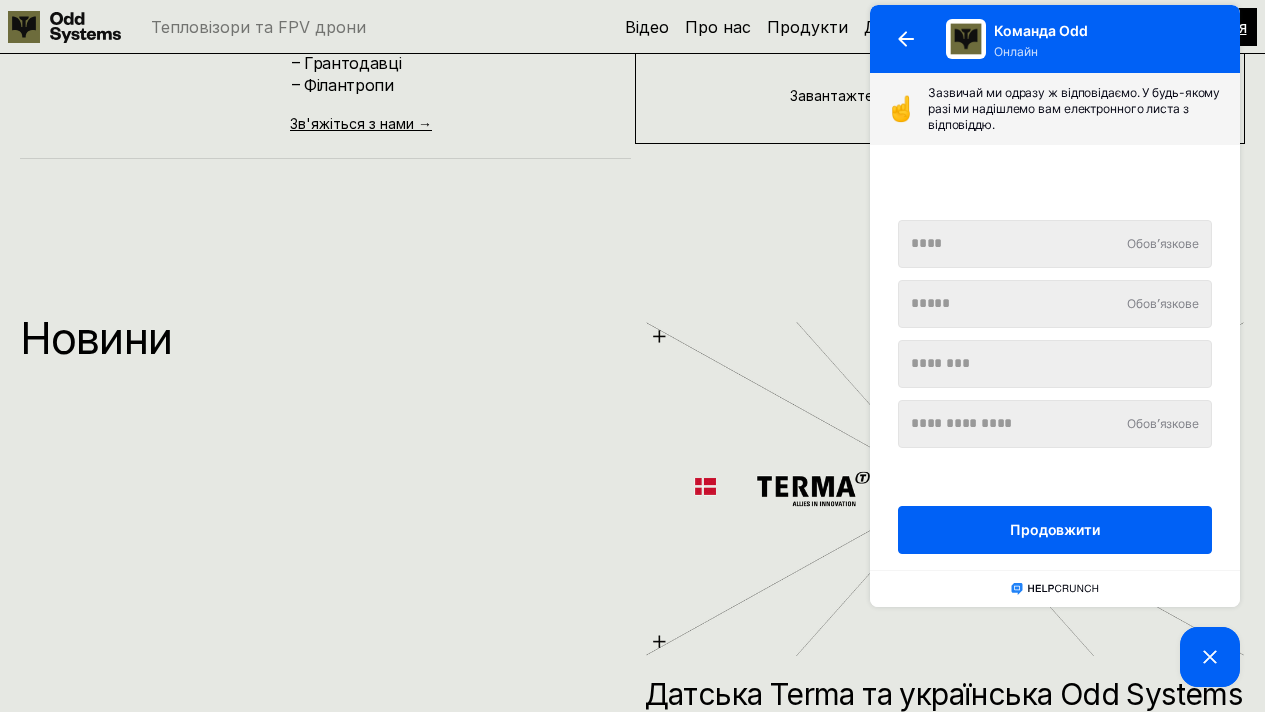 scroll, scrollTop: 9242, scrollLeft: 0, axis: vertical 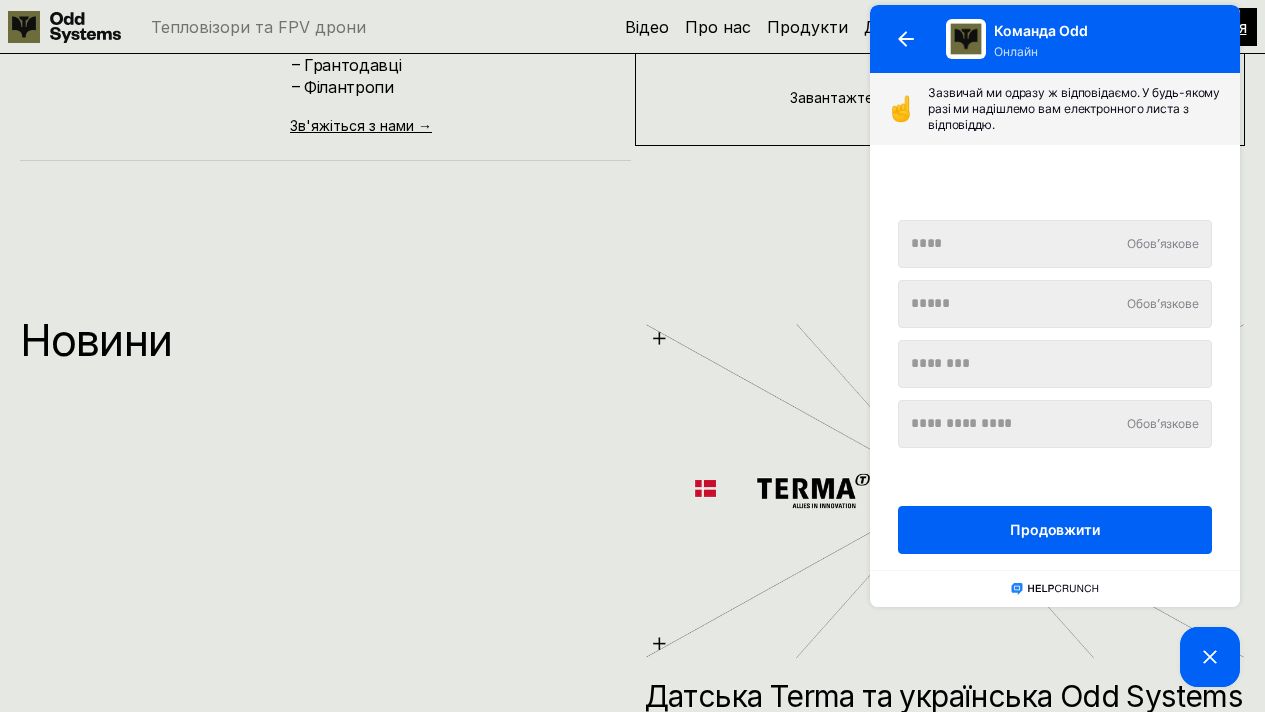 click 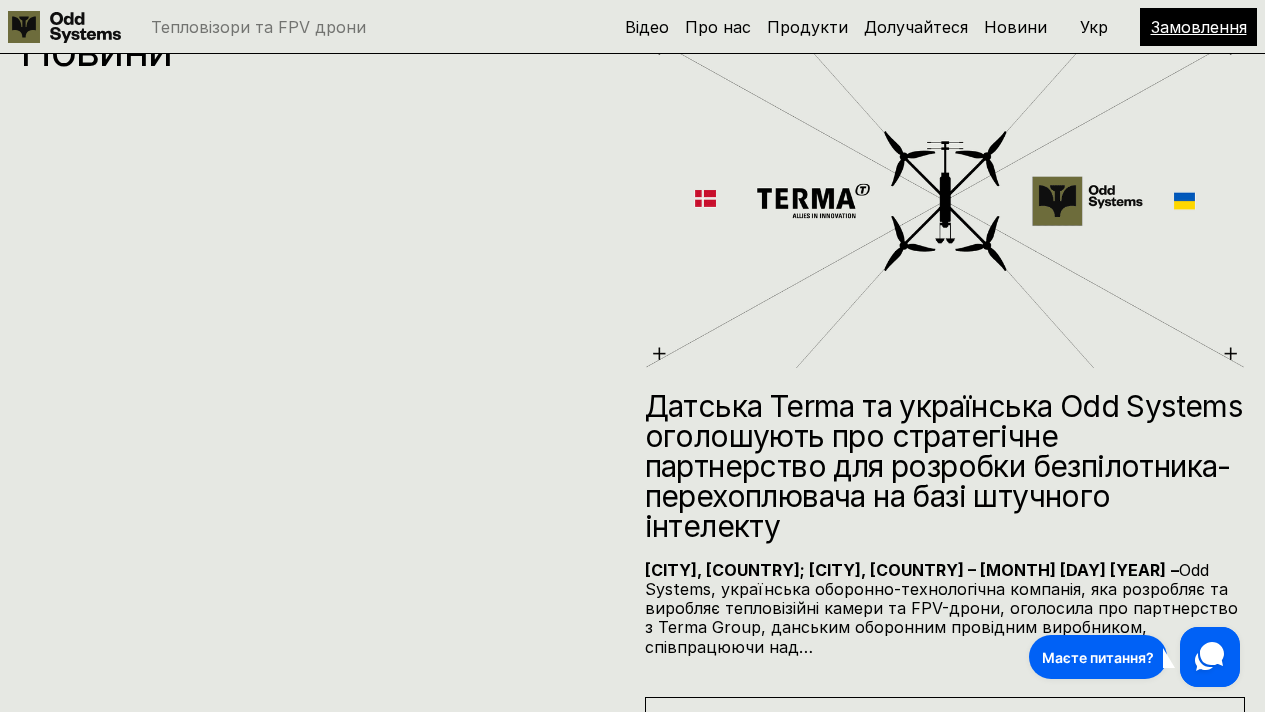 scroll, scrollTop: 9558, scrollLeft: 0, axis: vertical 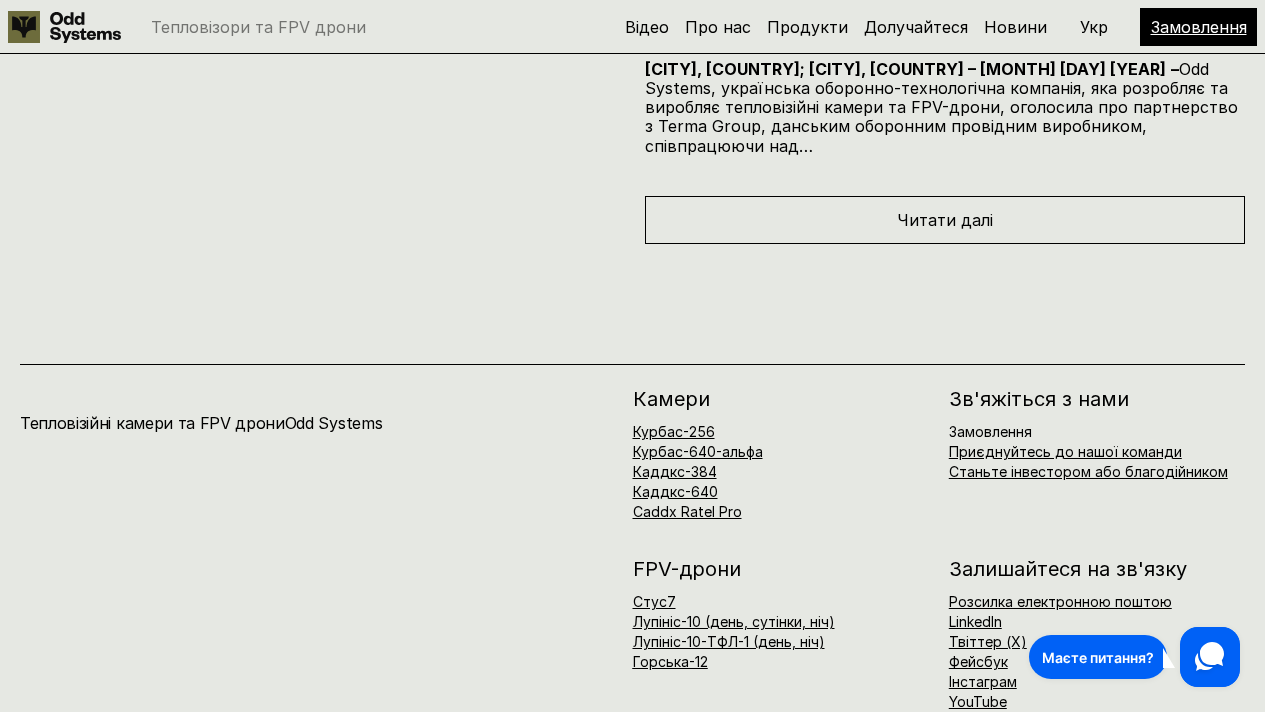 click on "Маєте питання?" at bounding box center (1098, 657) 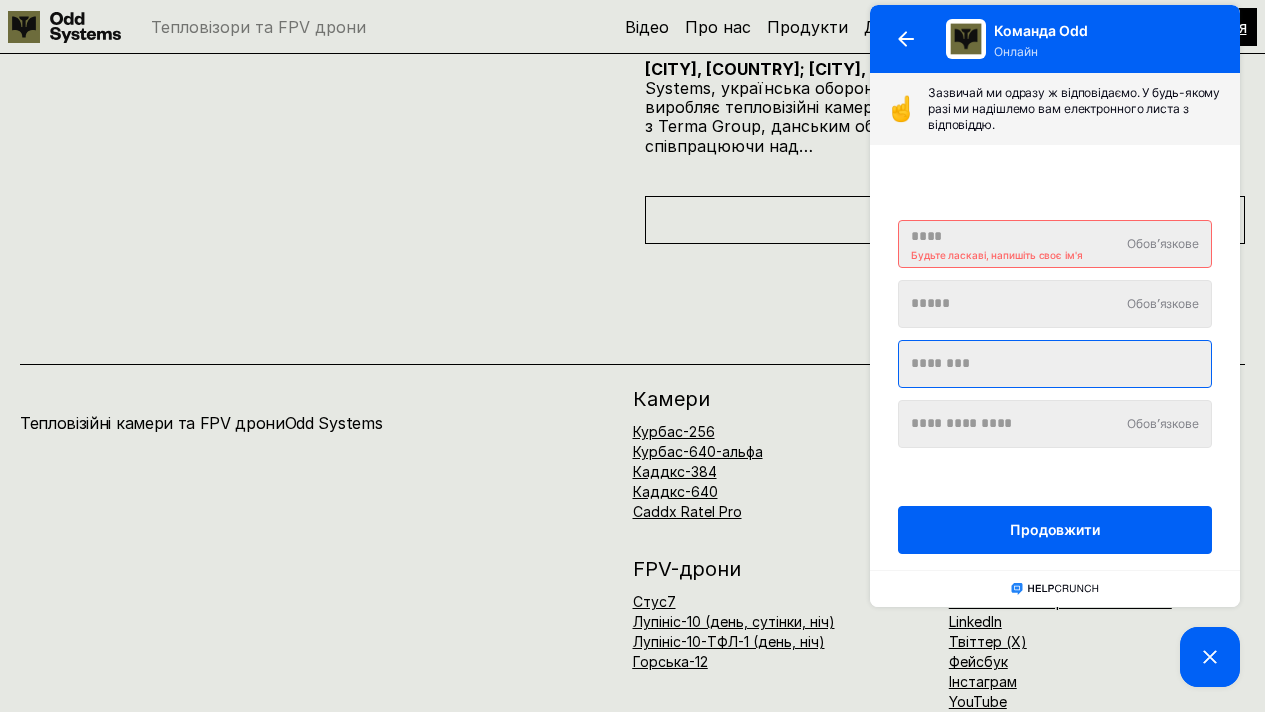 click at bounding box center (1055, 364) 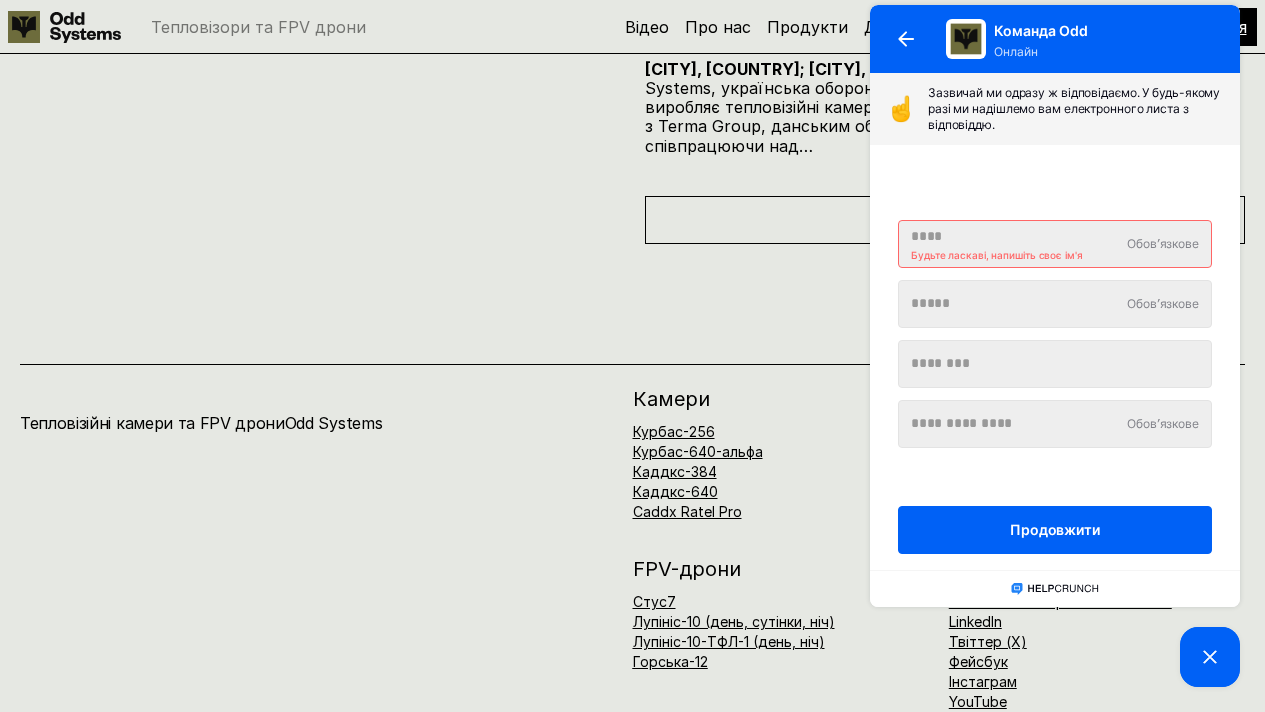 type on "**********" 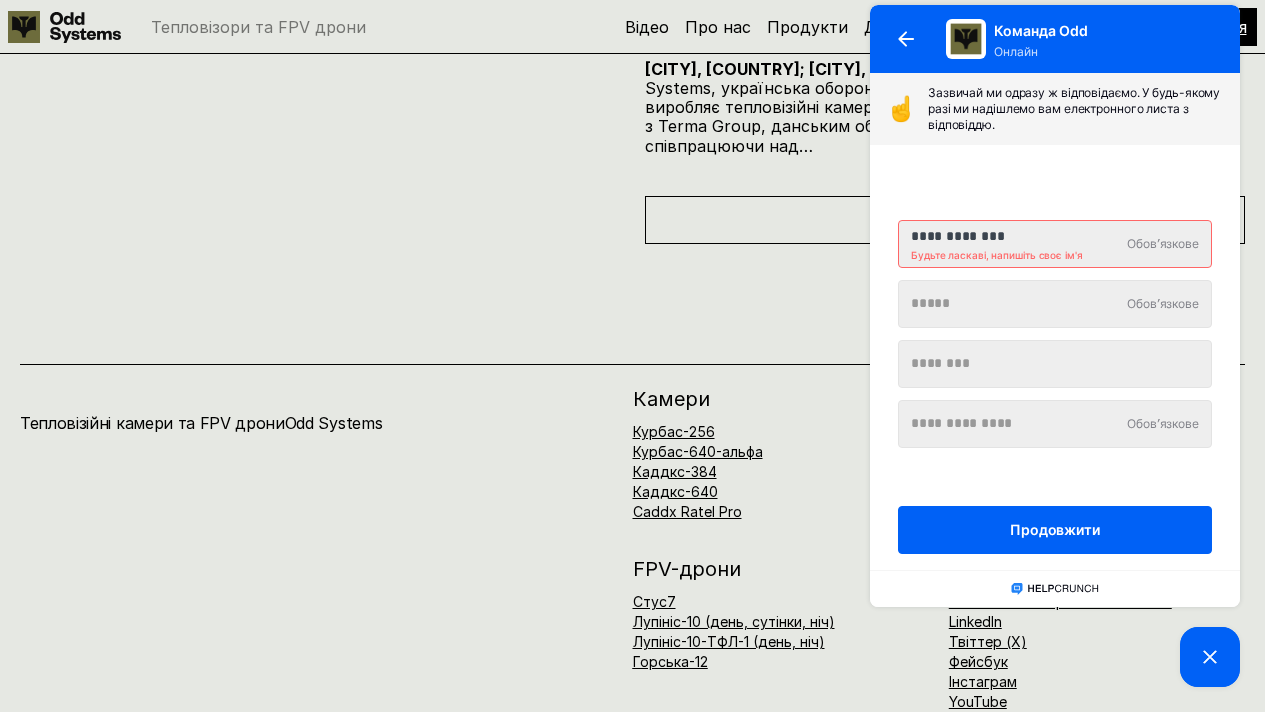 type on "**********" 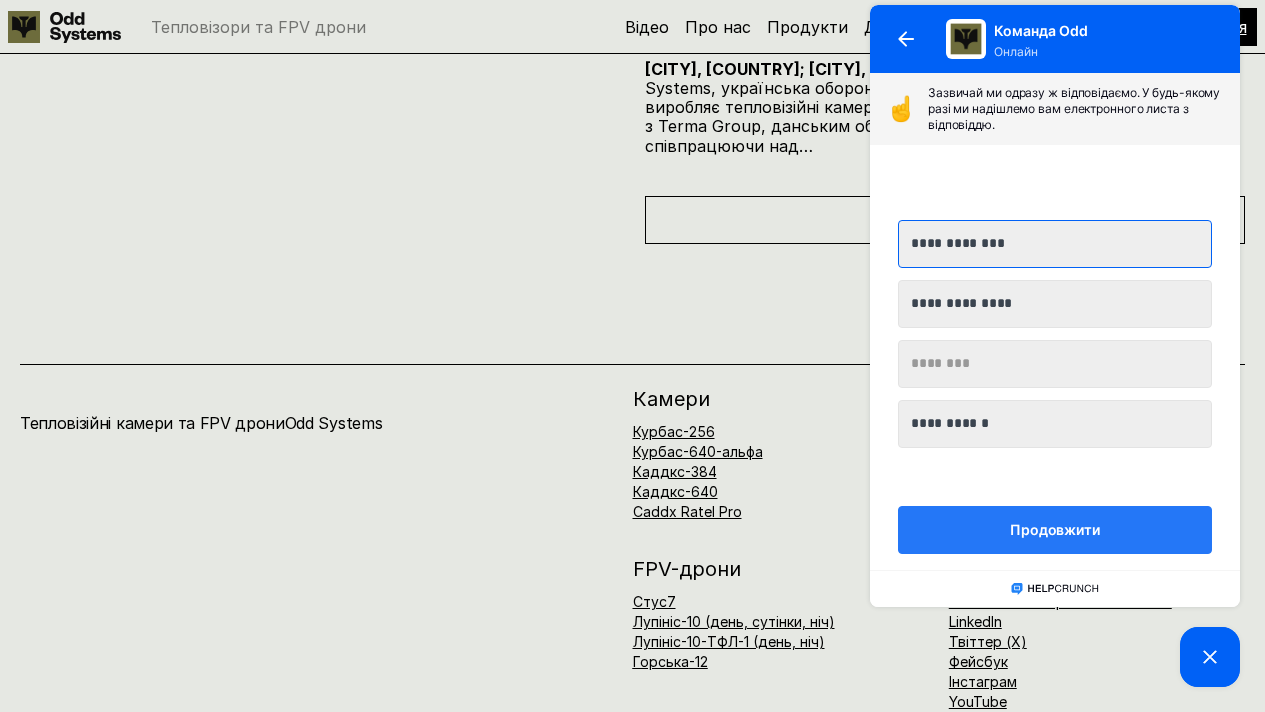 click on "Продовжити" at bounding box center [1055, 530] 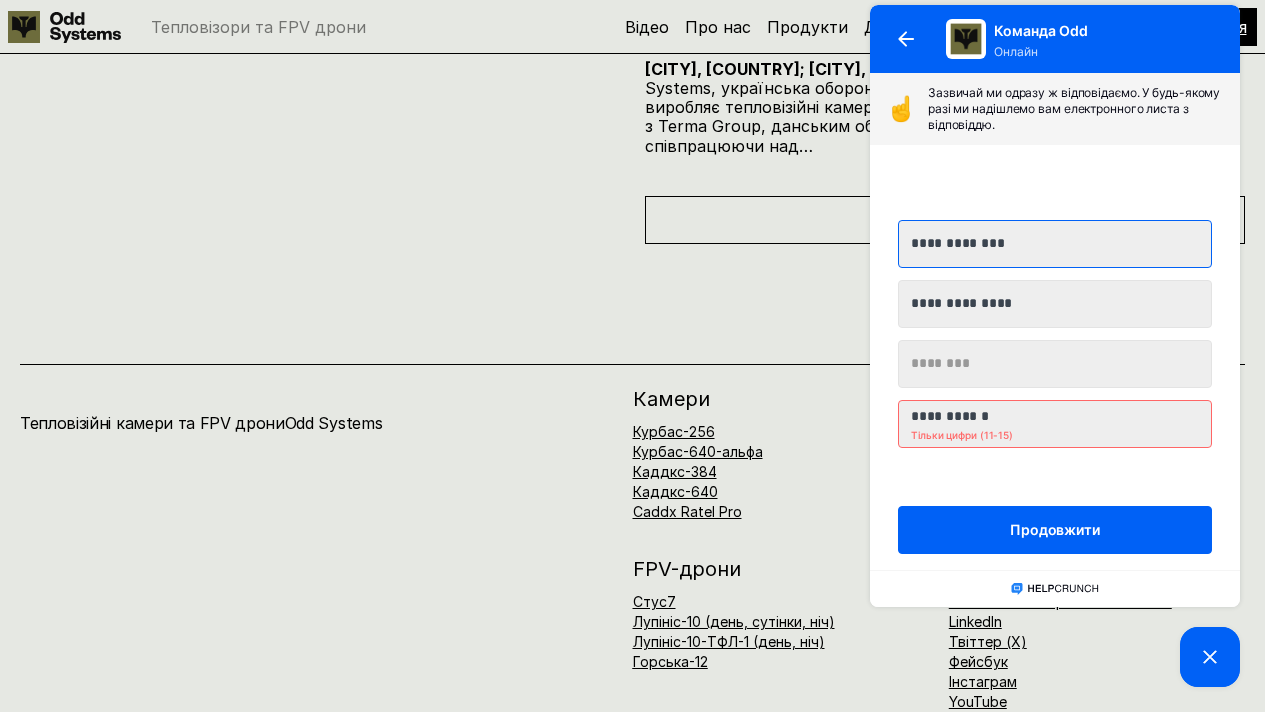drag, startPoint x: 1025, startPoint y: 422, endPoint x: 764, endPoint y: 424, distance: 261.00766 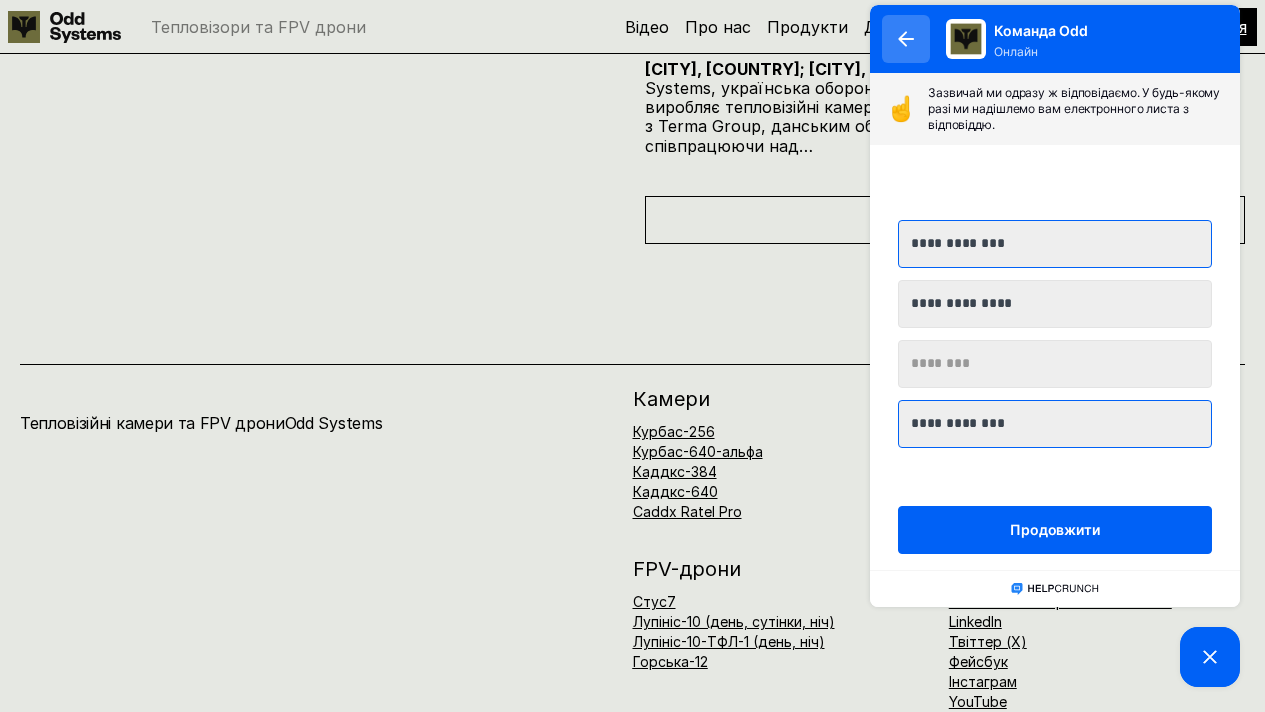type on "**********" 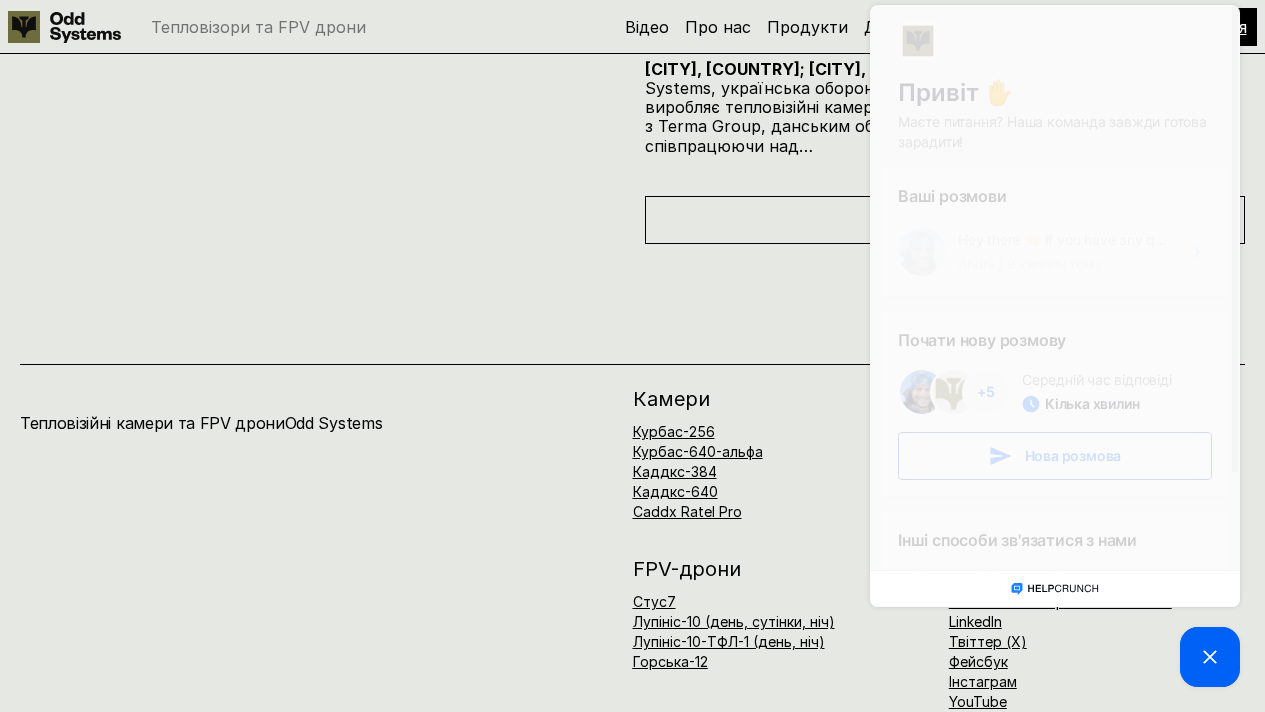 click on "9 хвилин тому" at bounding box center [1048, 264] 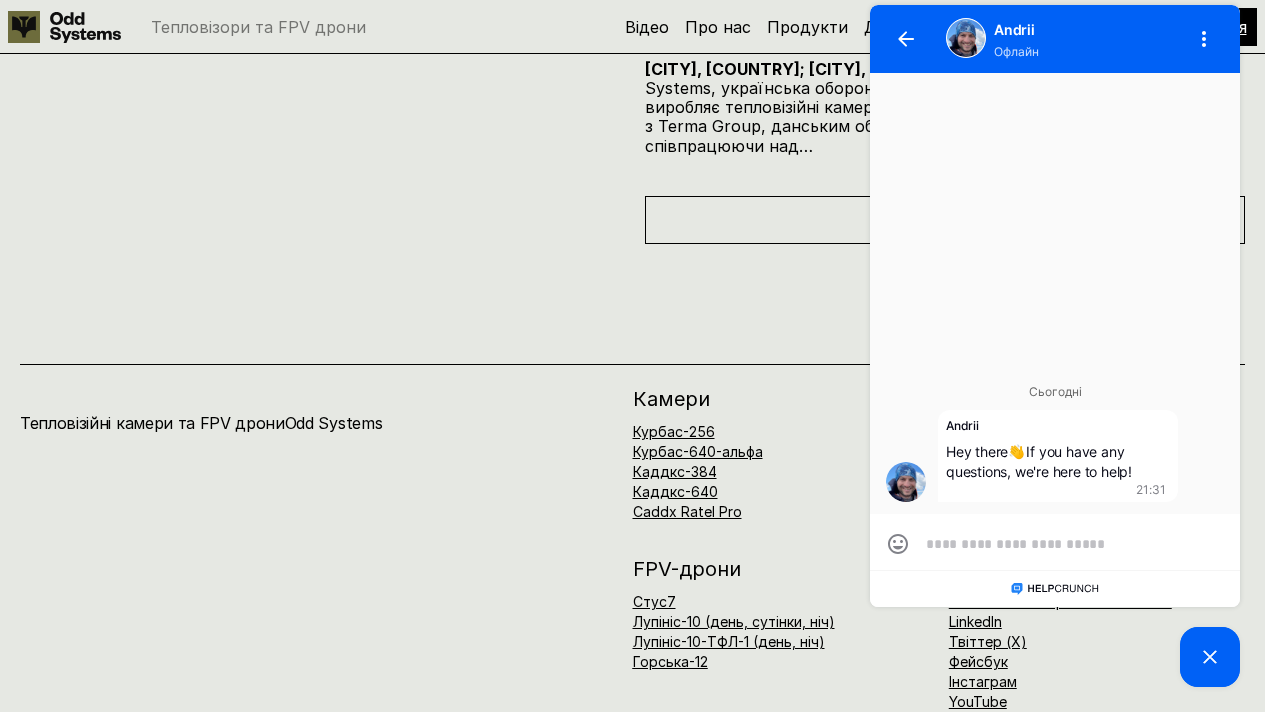 click at bounding box center (1055, 544) 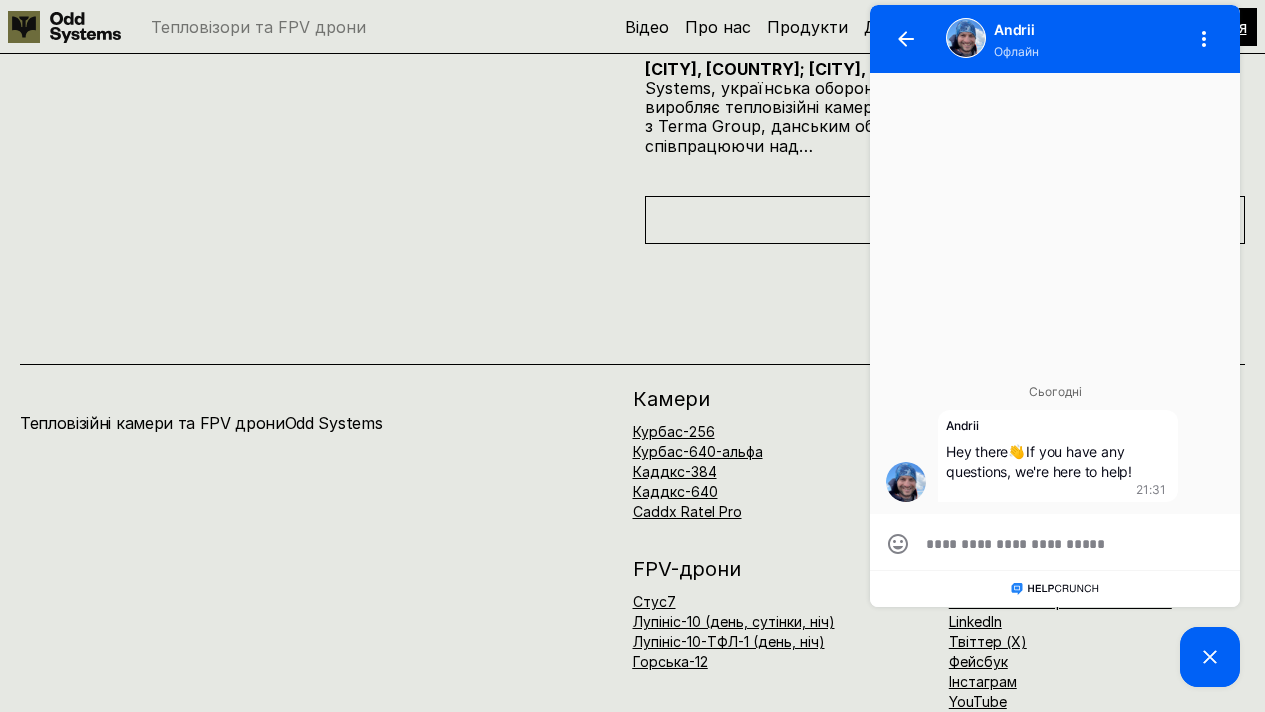 click on "Тепловізійні камери та FPV дрони  Odd Systems Також відвідайте нашу дочірню компанію  The Fourth Law / TFL / Четвертий Закон  Вони виробляють автономні дрони та модулі автономності Камери Курбас-256 Курбас-640-альфа Каддкс-384 Каддкс-640 Caddx Ratel Pro Зв'яжіться з нами Замовлення Приєднуйтесь до нашої команди Станьте інвестором або благодійником FPV-дрони Стус7 Лупініс-10 (день, сутінки, ніч) Лупініс-10-ТФЛ-1 (день, ніч) Горська-12 Залишайтеся на зв'язку Розсилка електронною поштою LinkedIn Твіттер (X) Фейсбук Інстаграм YouTube Кремльграма Для ЗМІ Новини connect@example.com" at bounding box center (632, 561) 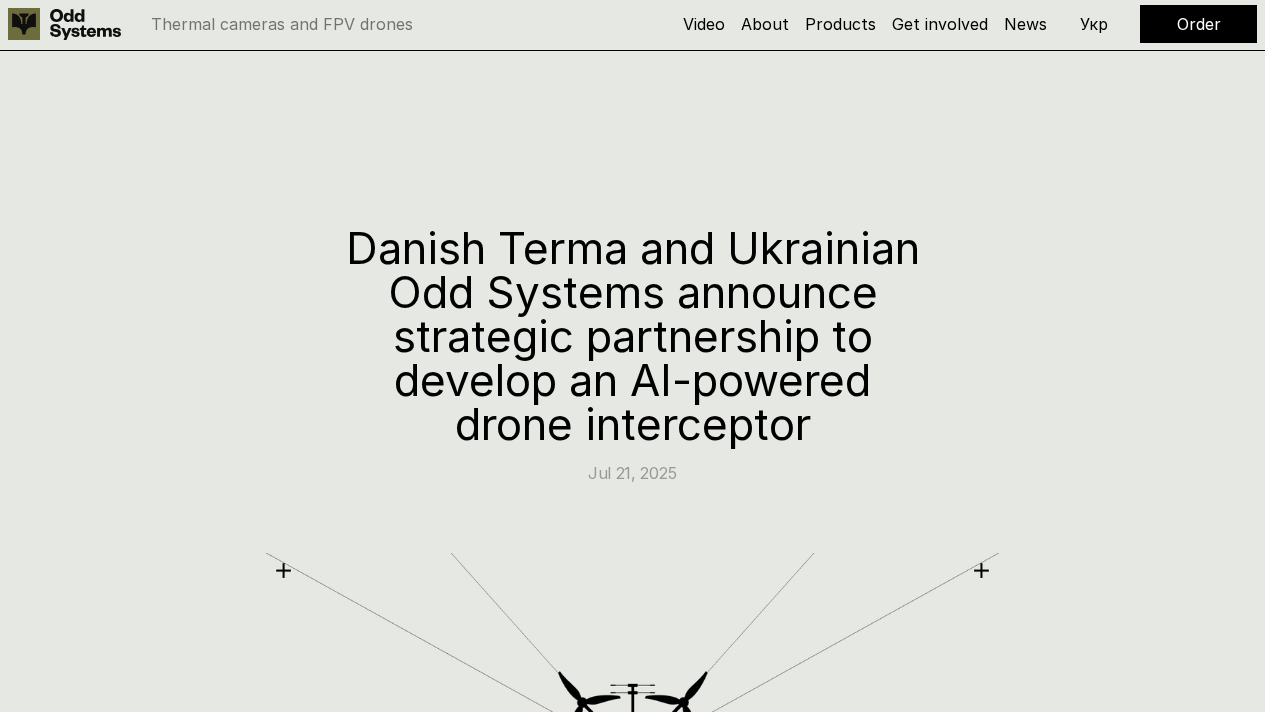 scroll, scrollTop: 4, scrollLeft: 0, axis: vertical 